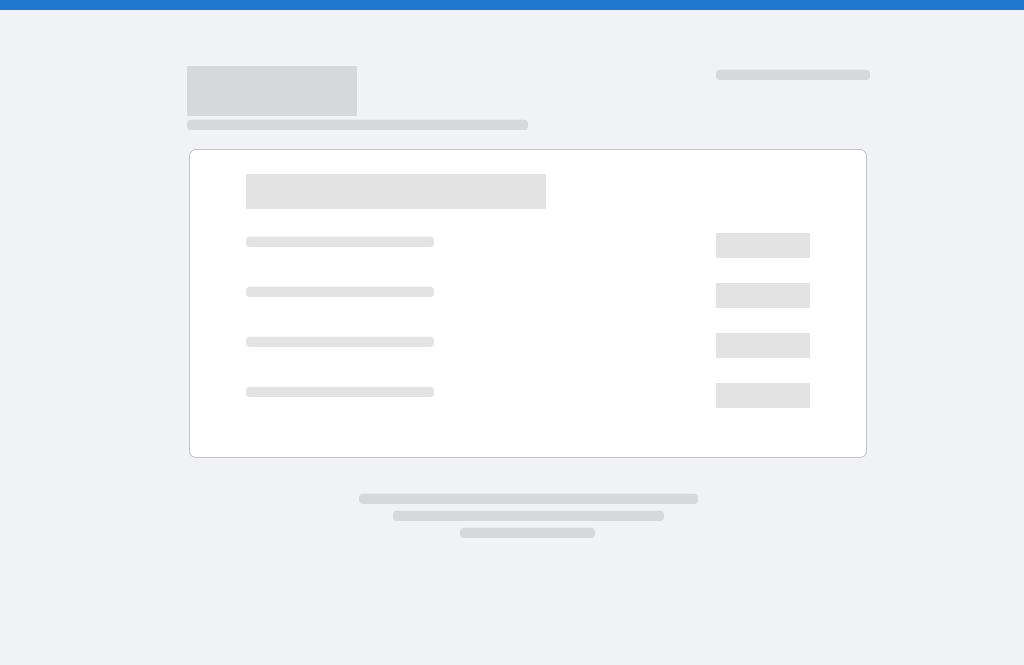 scroll, scrollTop: 0, scrollLeft: 0, axis: both 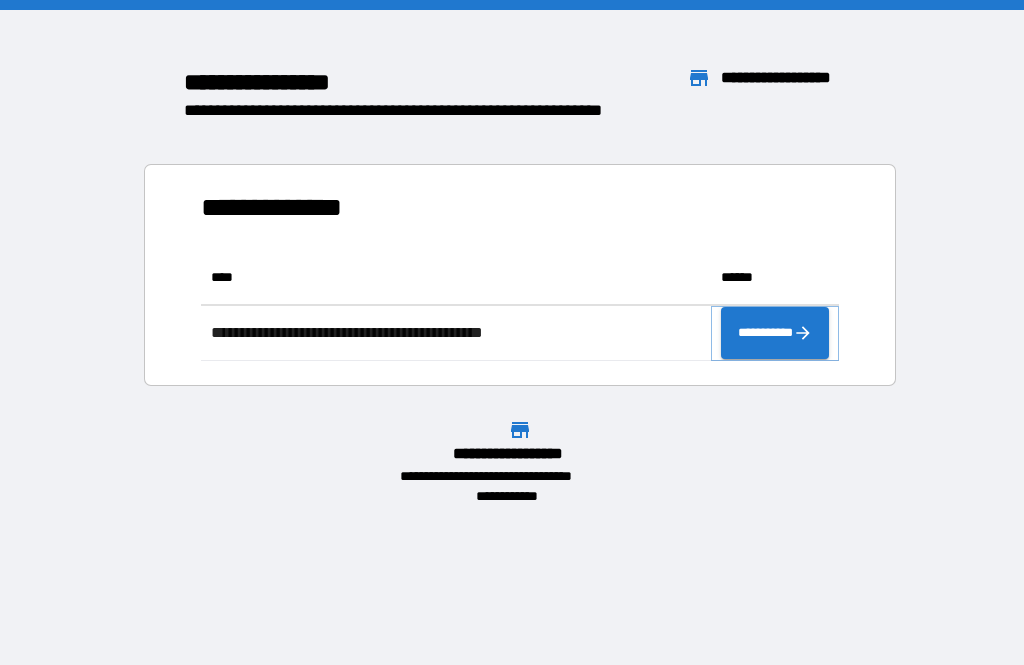 click on "**********" at bounding box center [775, 333] 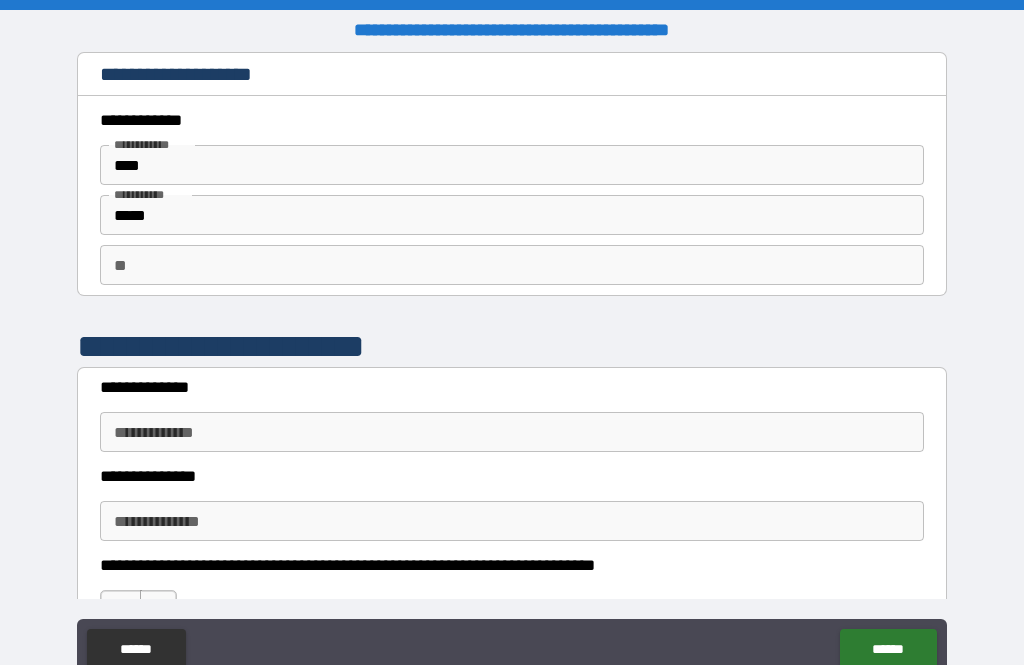 click on "**" at bounding box center [512, 265] 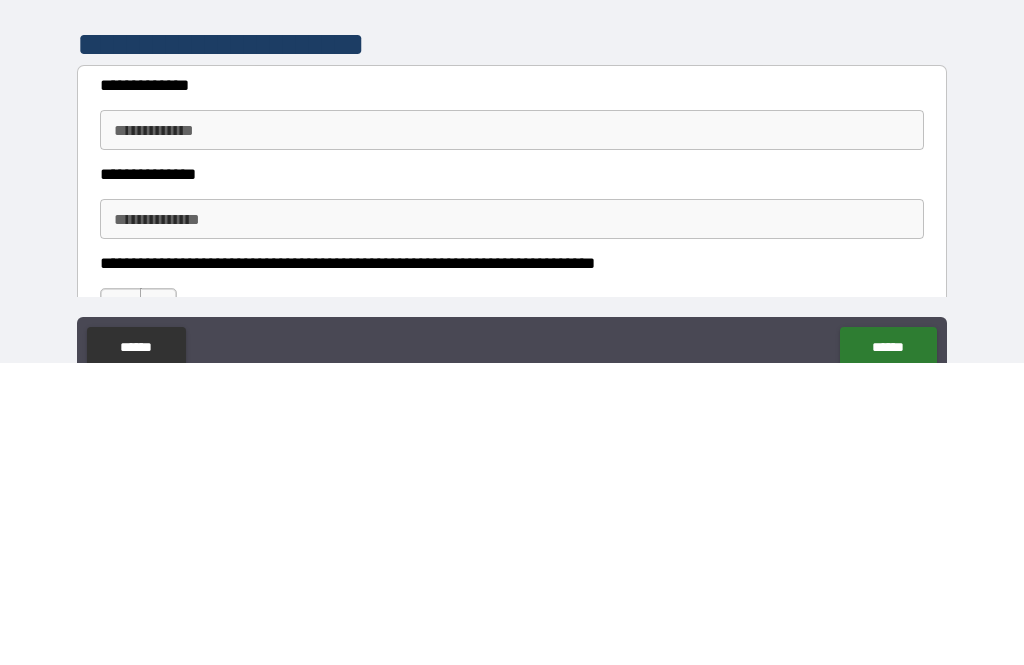 type on "*" 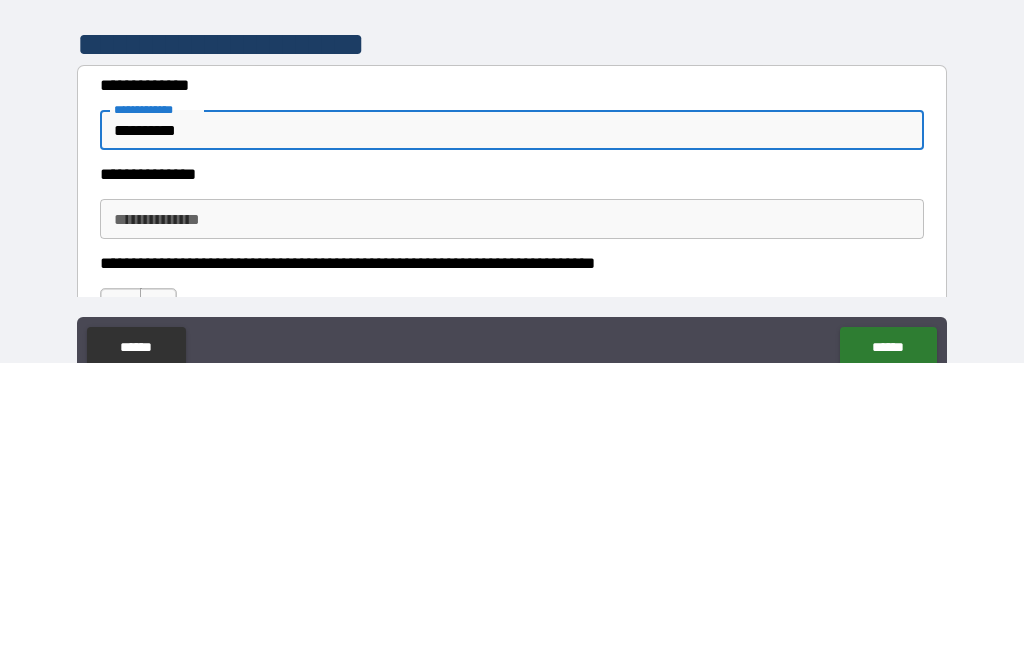 type on "**********" 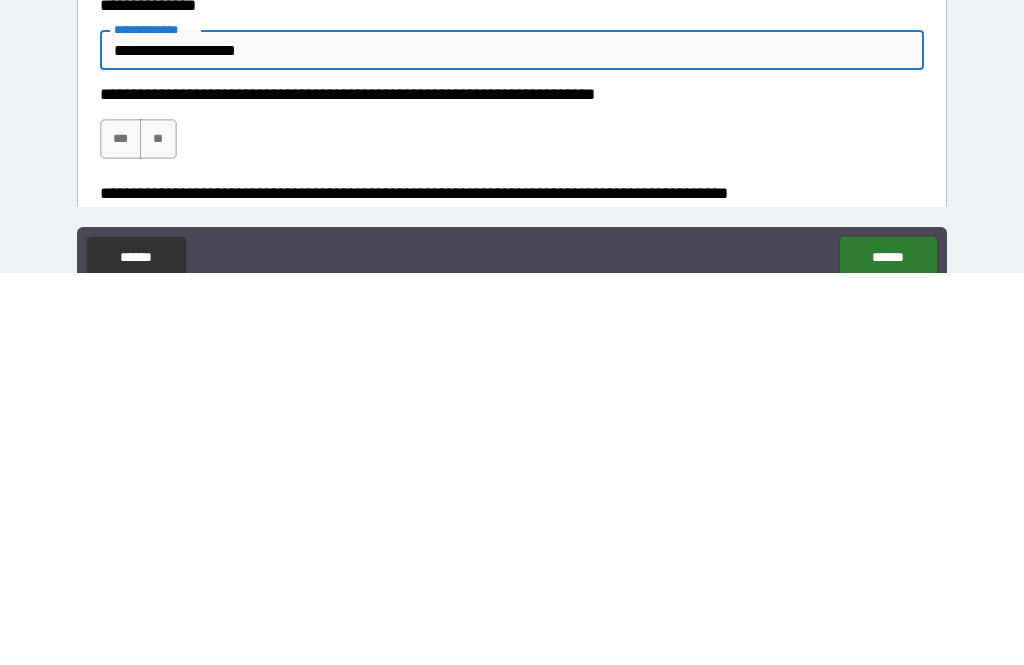 scroll, scrollTop: 86, scrollLeft: 0, axis: vertical 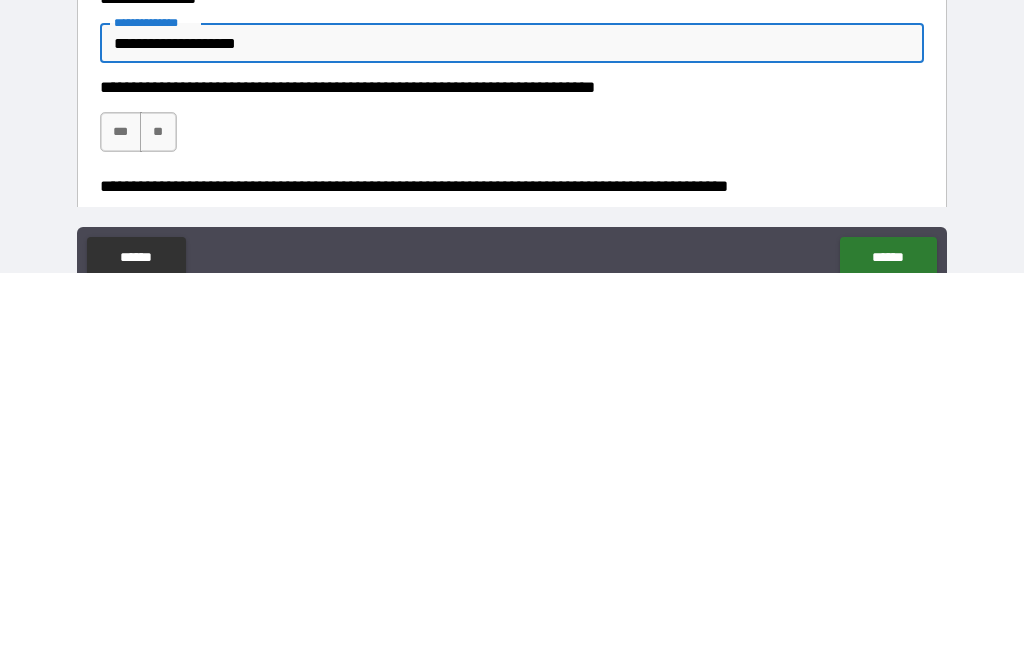 type on "**********" 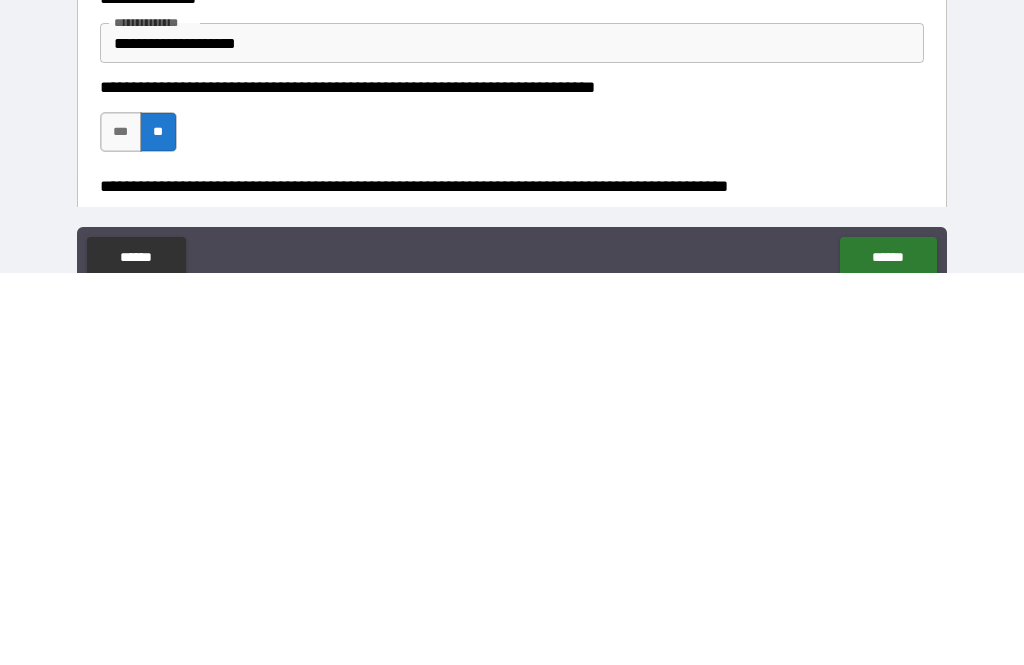 scroll, scrollTop: 66, scrollLeft: 0, axis: vertical 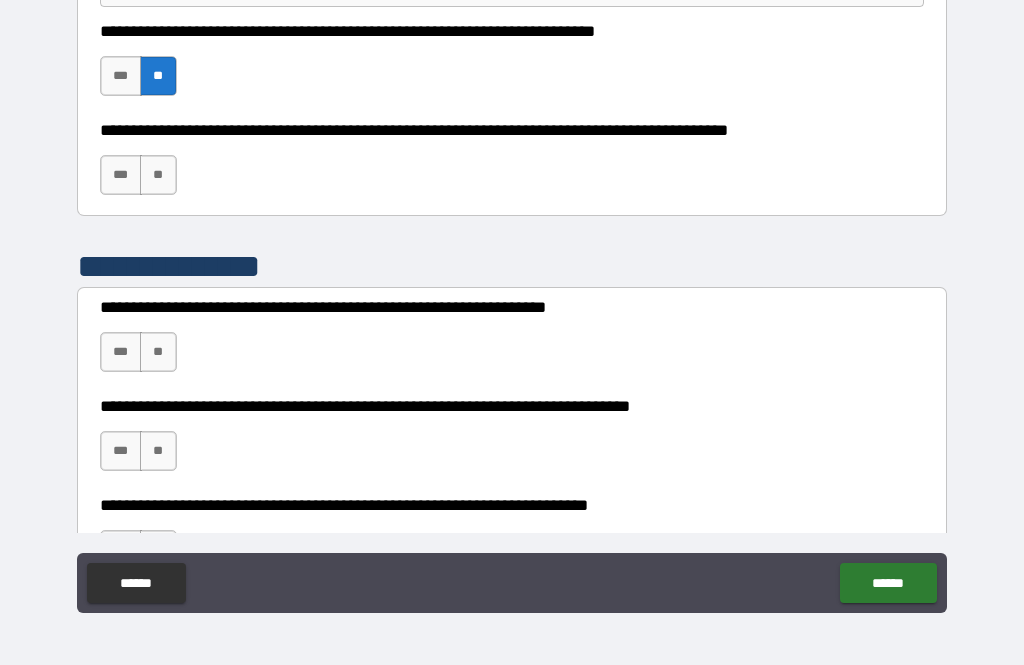click on "**" at bounding box center [158, 175] 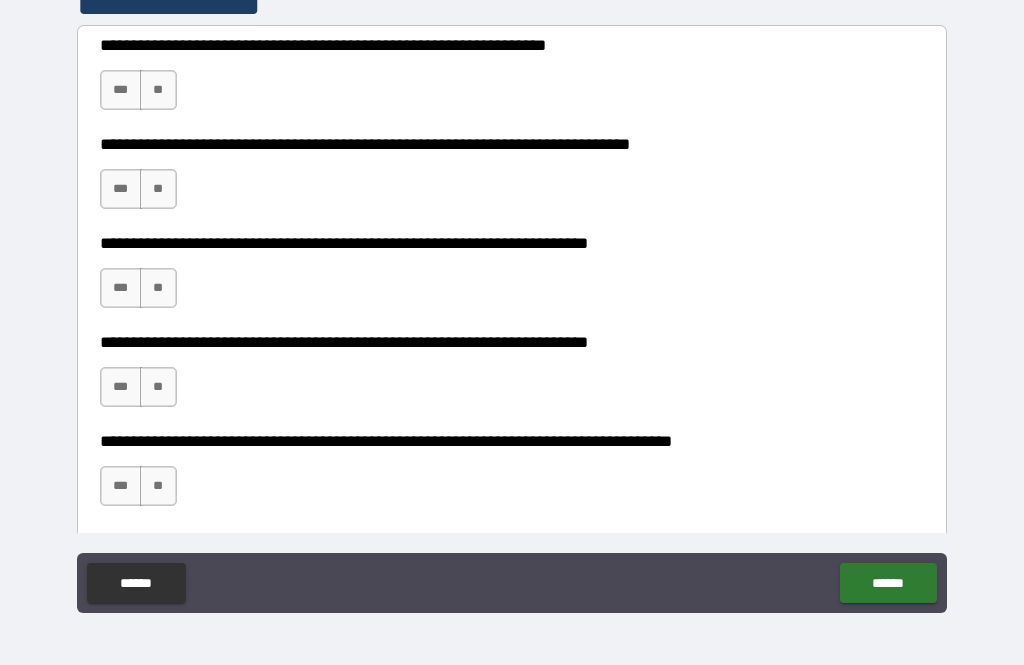 scroll, scrollTop: 731, scrollLeft: 0, axis: vertical 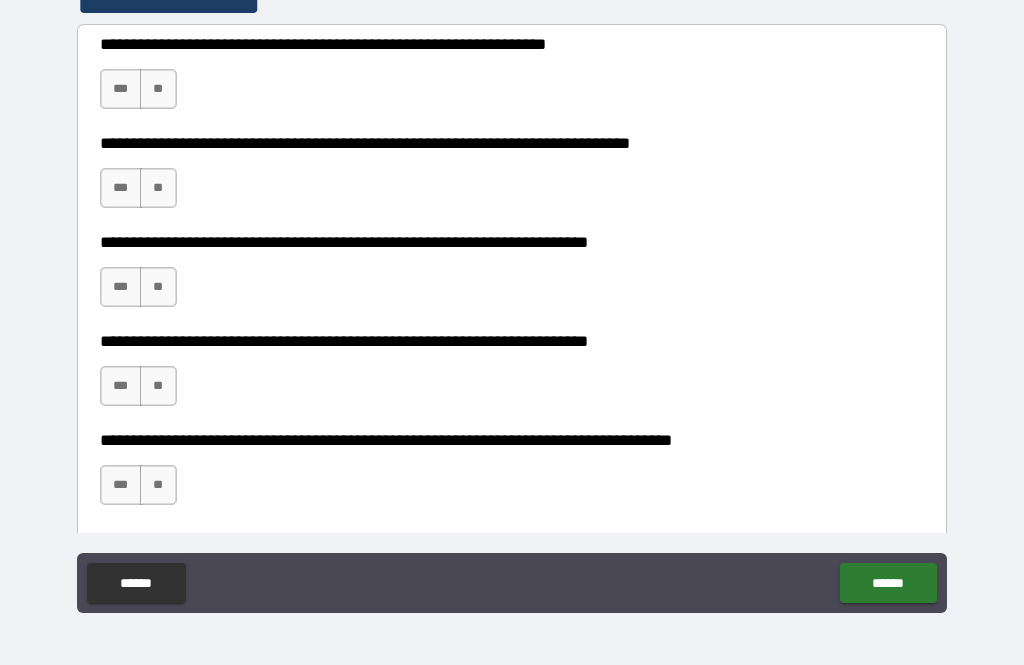 click on "**" at bounding box center [158, 89] 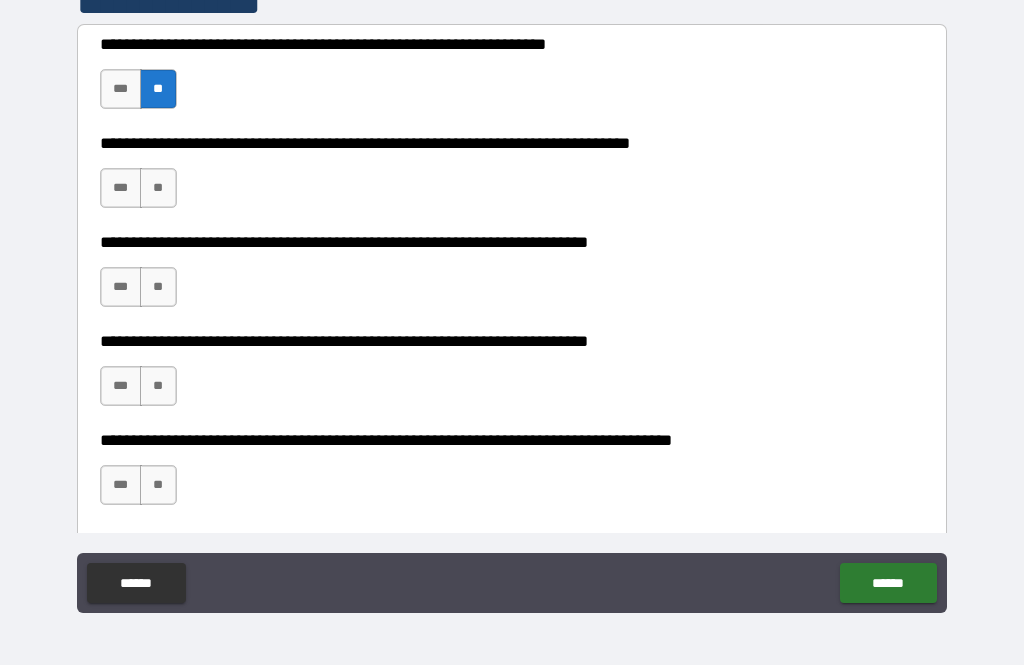click on "**" at bounding box center [158, 188] 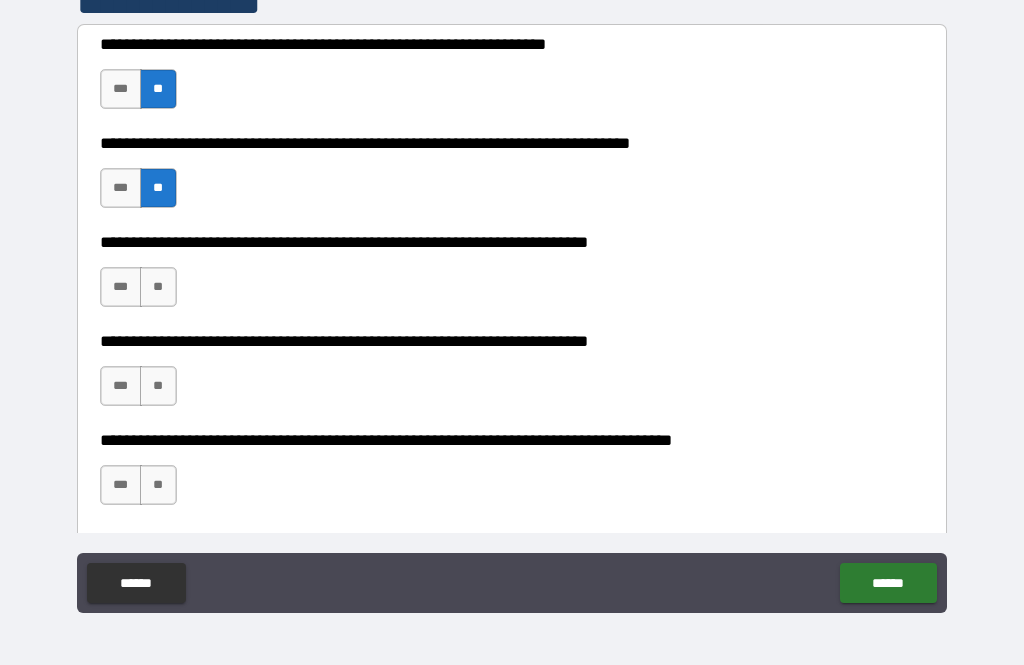 click on "**" at bounding box center (158, 287) 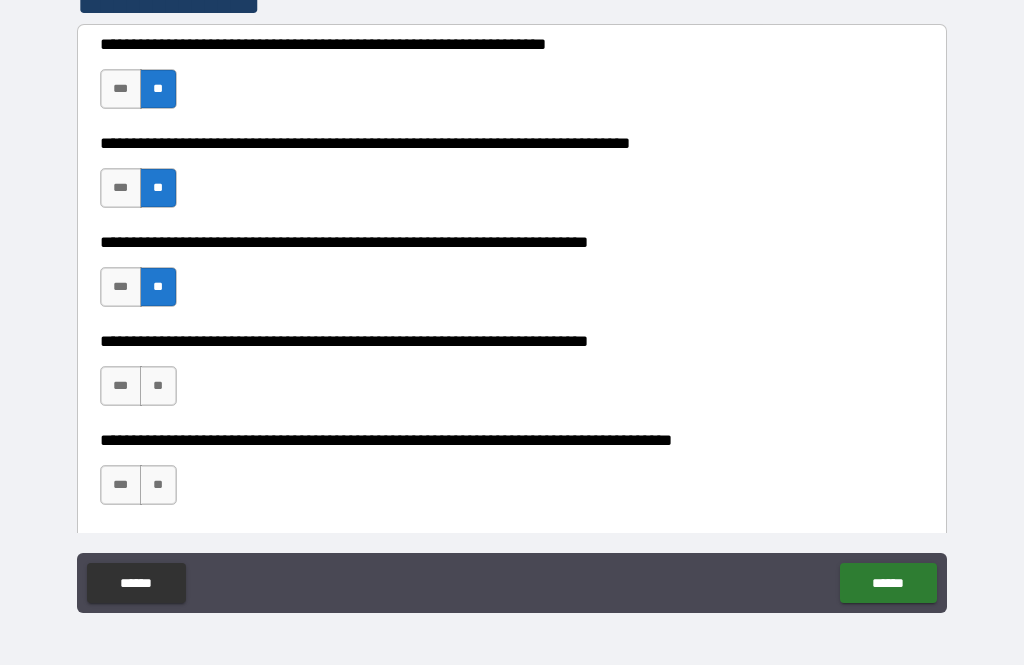 click on "**" at bounding box center (158, 386) 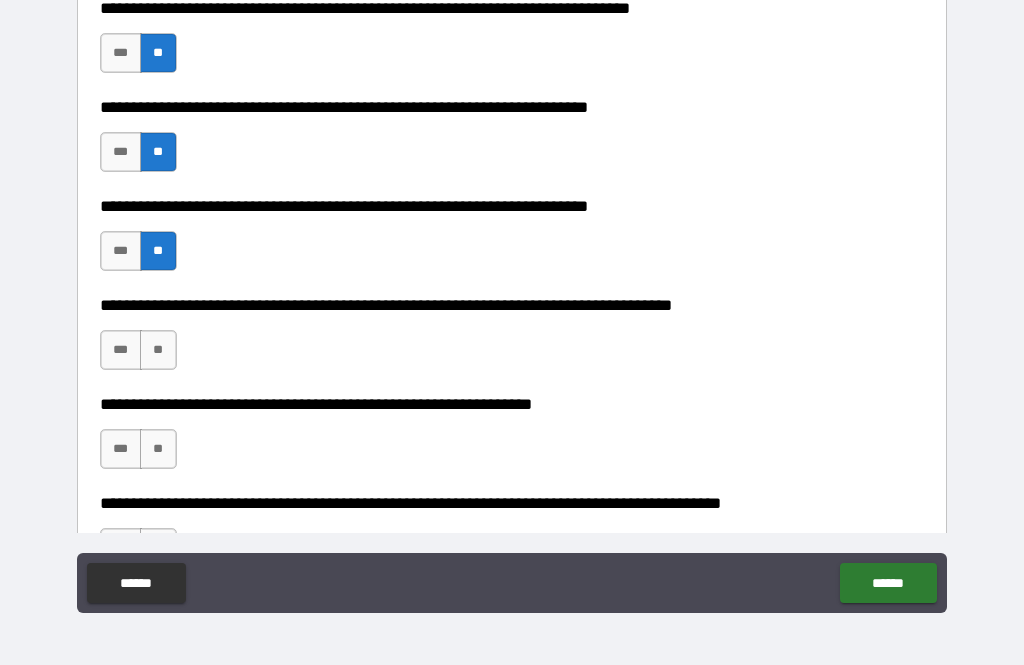 scroll, scrollTop: 874, scrollLeft: 0, axis: vertical 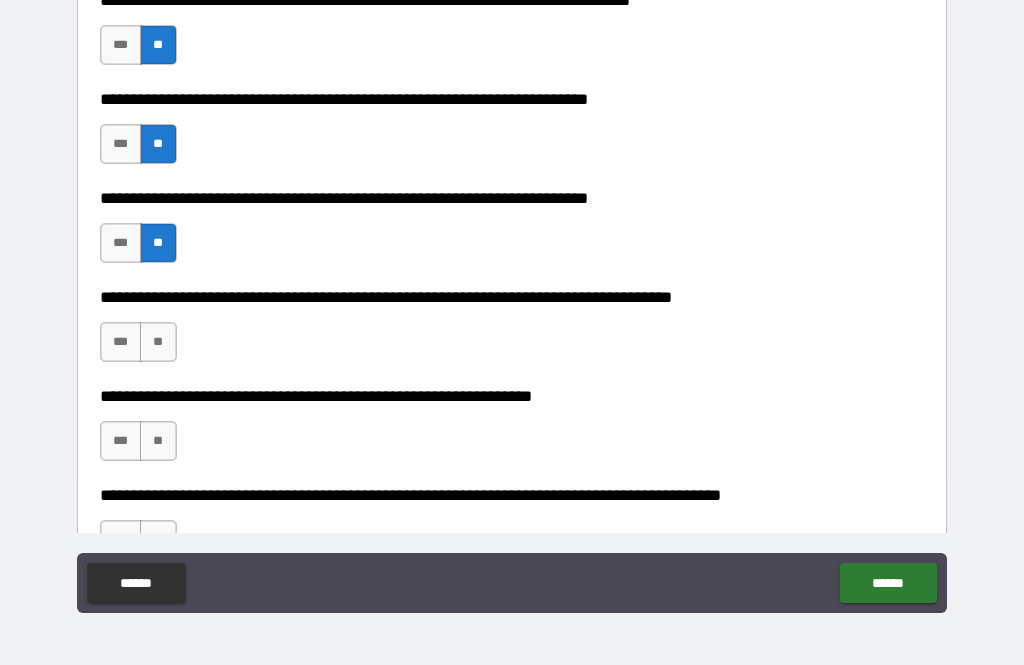 click on "**" at bounding box center (158, 342) 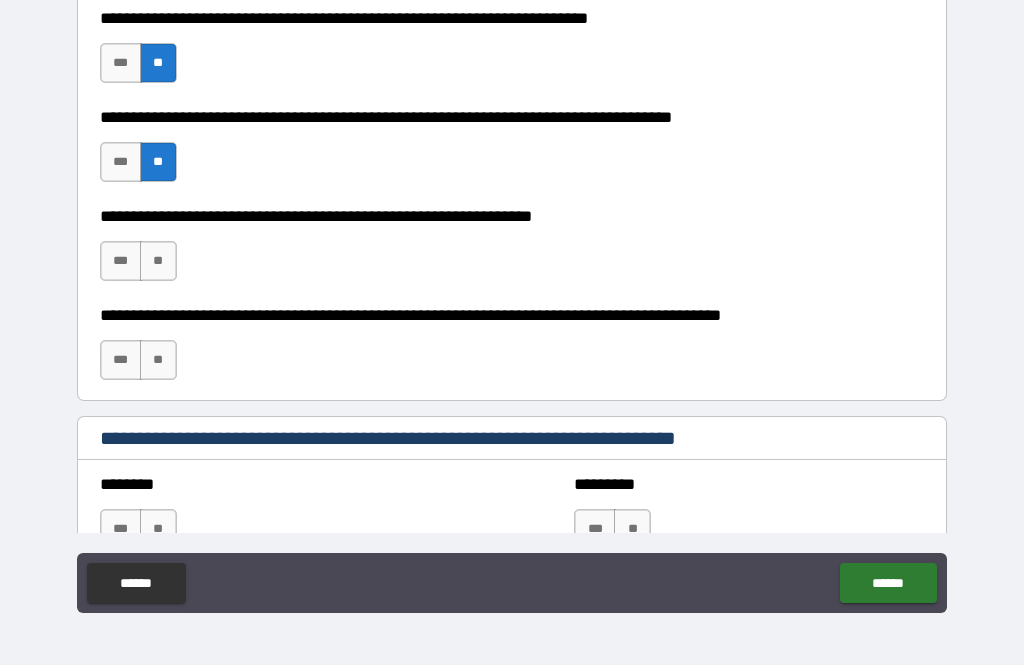 scroll, scrollTop: 1058, scrollLeft: 0, axis: vertical 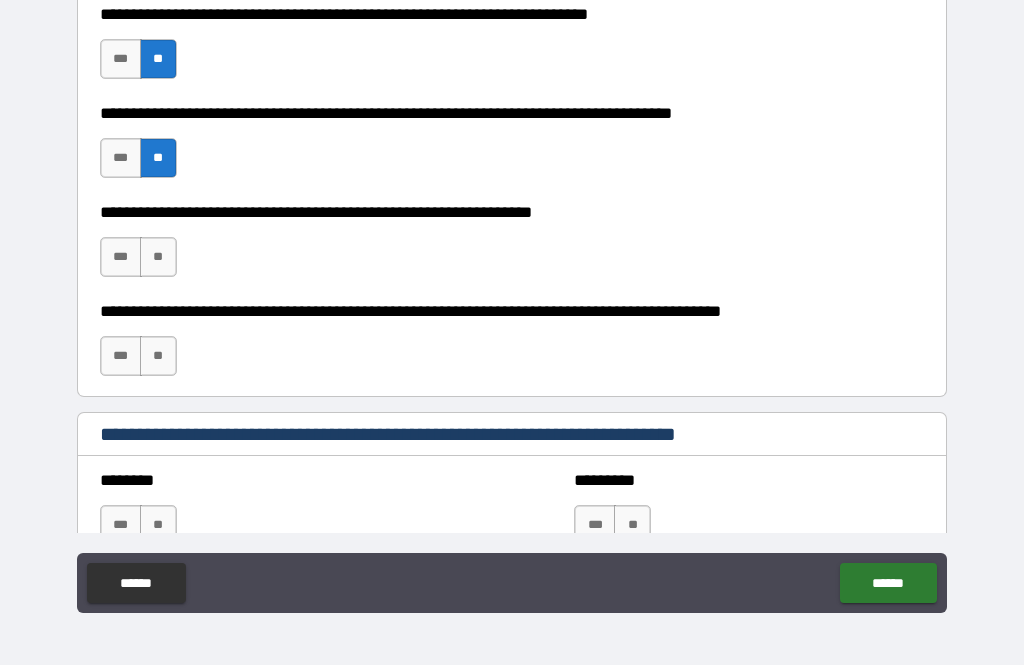 click on "**" at bounding box center (158, 257) 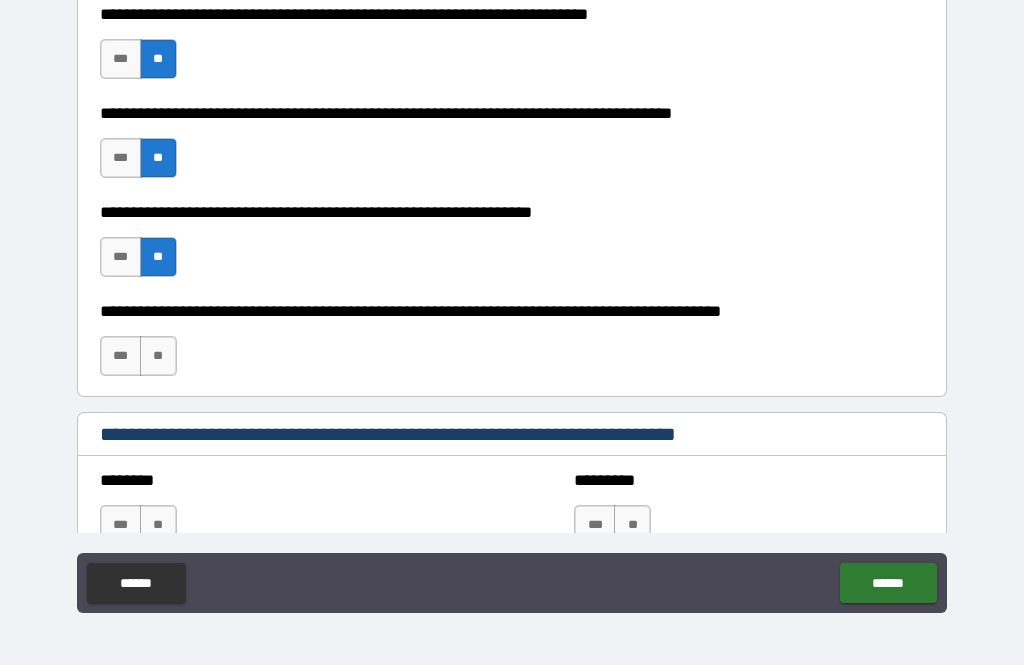 click on "**" at bounding box center (158, 356) 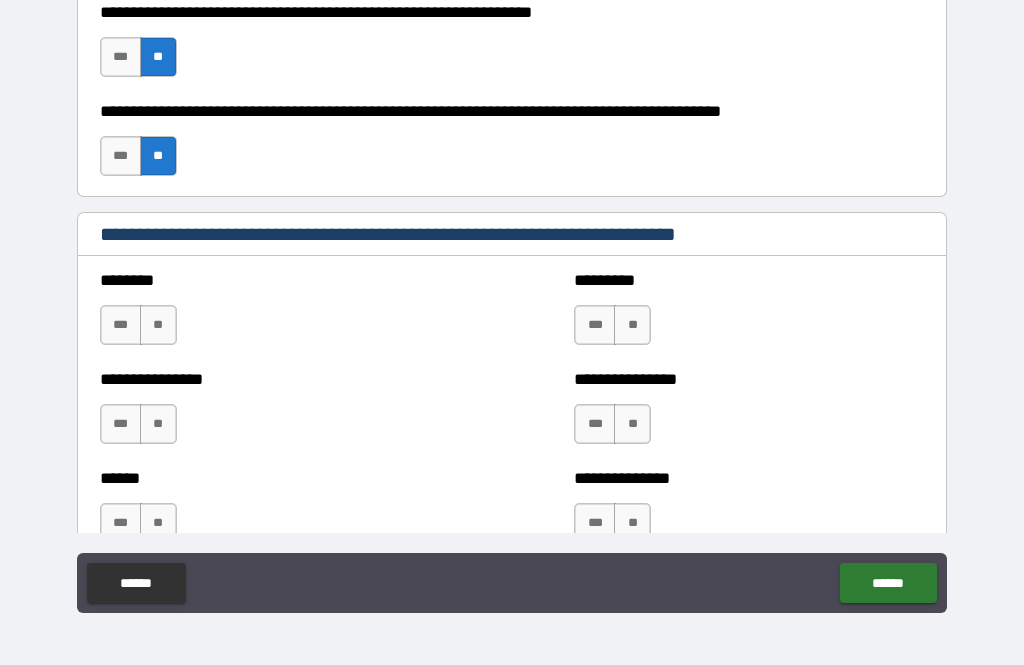 scroll, scrollTop: 1275, scrollLeft: 0, axis: vertical 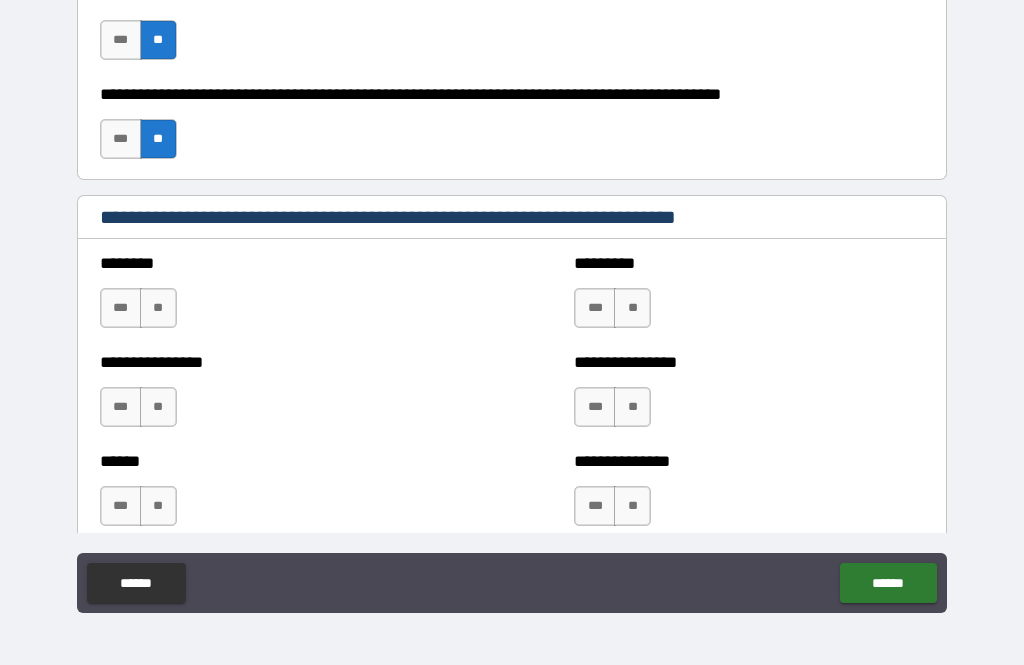 click on "**" at bounding box center [158, 308] 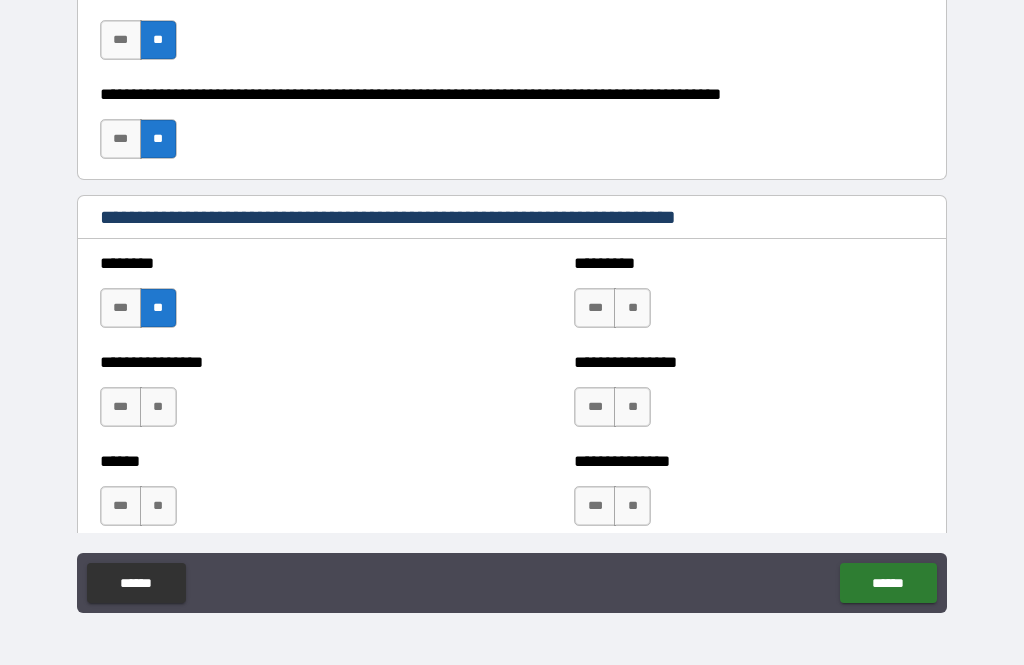 click on "**" at bounding box center (158, 407) 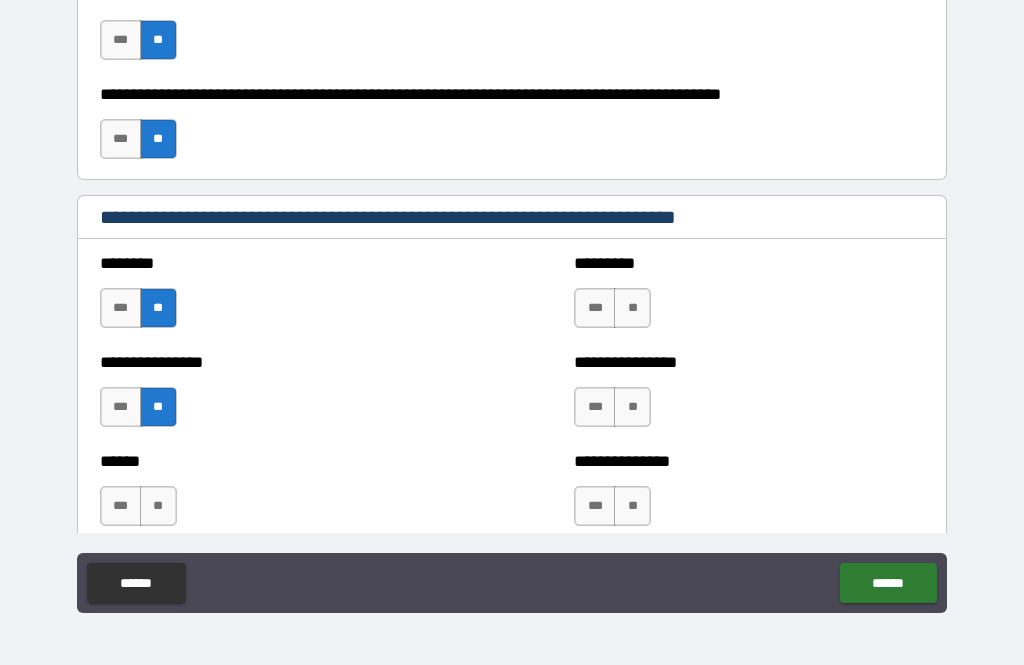 click on "**" at bounding box center (158, 506) 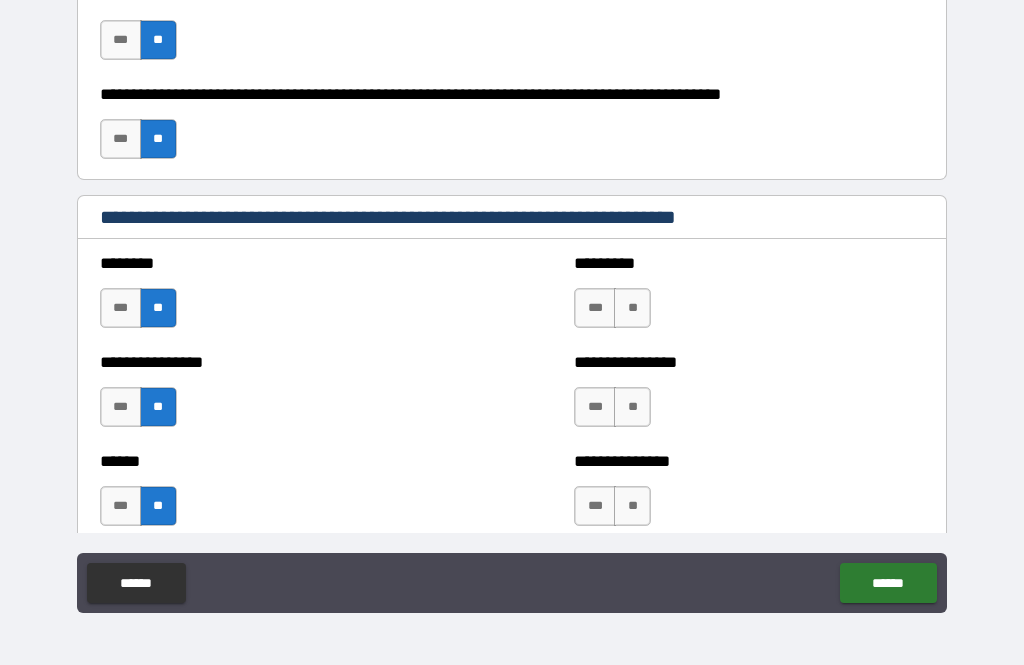 click on "**" at bounding box center [632, 308] 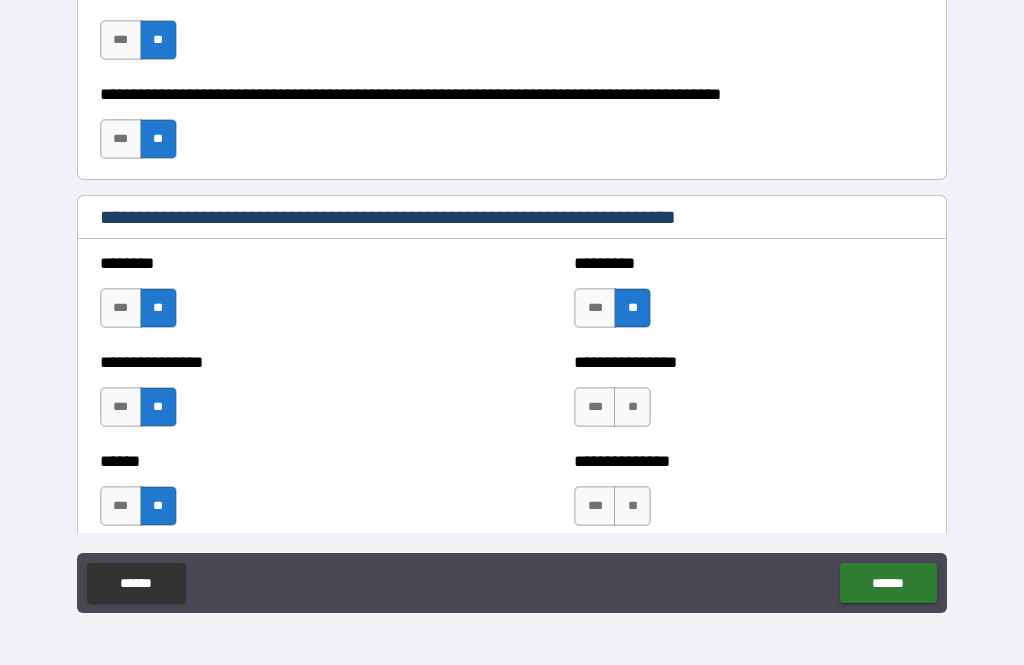 click on "**" at bounding box center [632, 407] 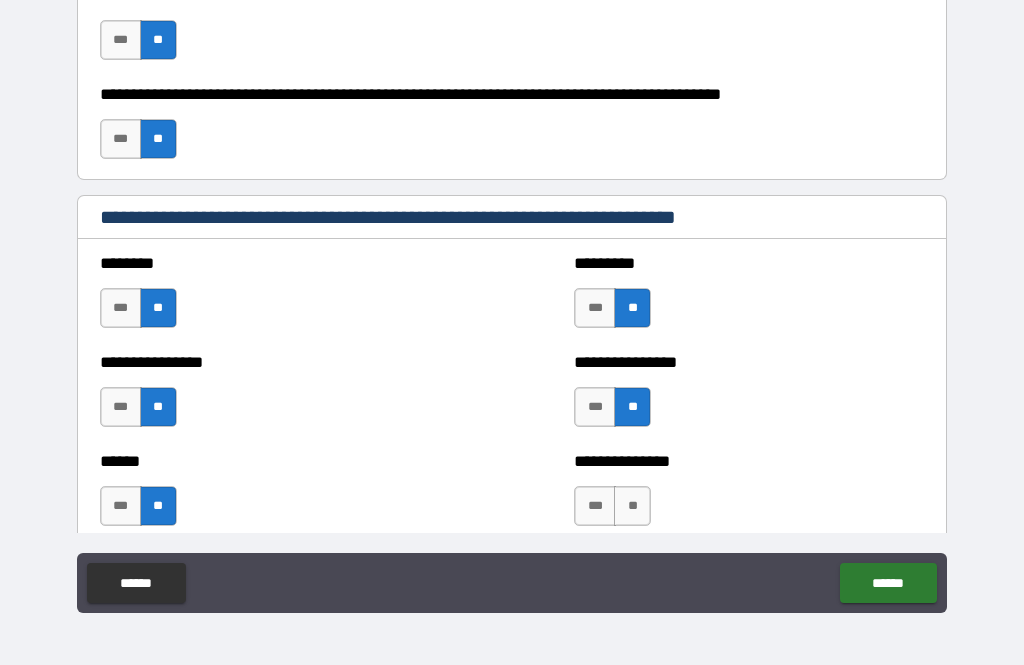 click on "**" at bounding box center [632, 506] 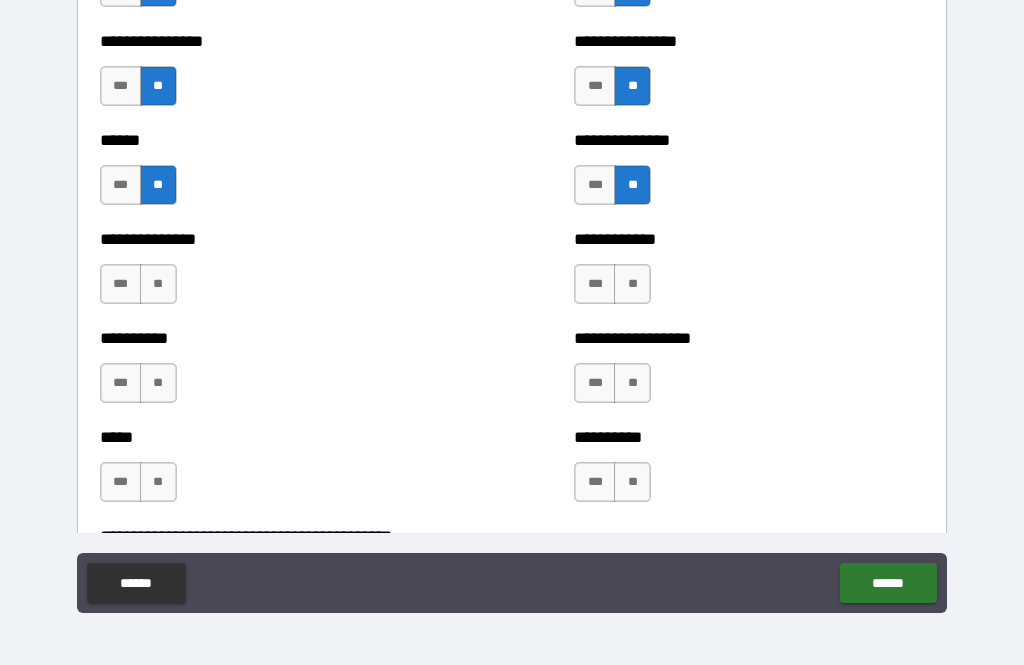 scroll, scrollTop: 1591, scrollLeft: 0, axis: vertical 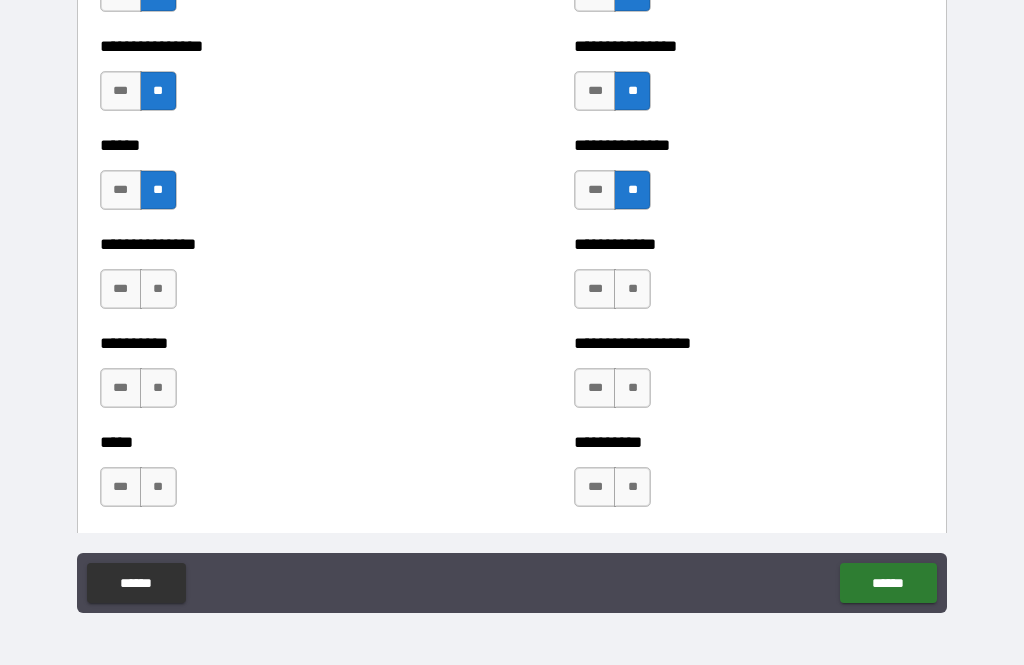 click on "**" at bounding box center [158, 289] 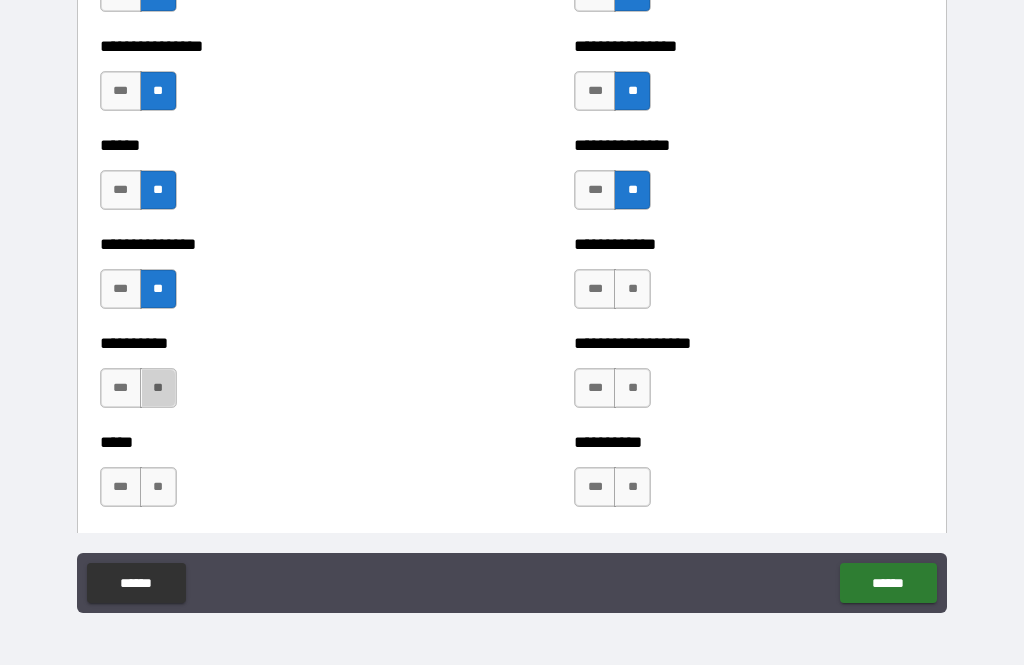 click on "**" at bounding box center (158, 388) 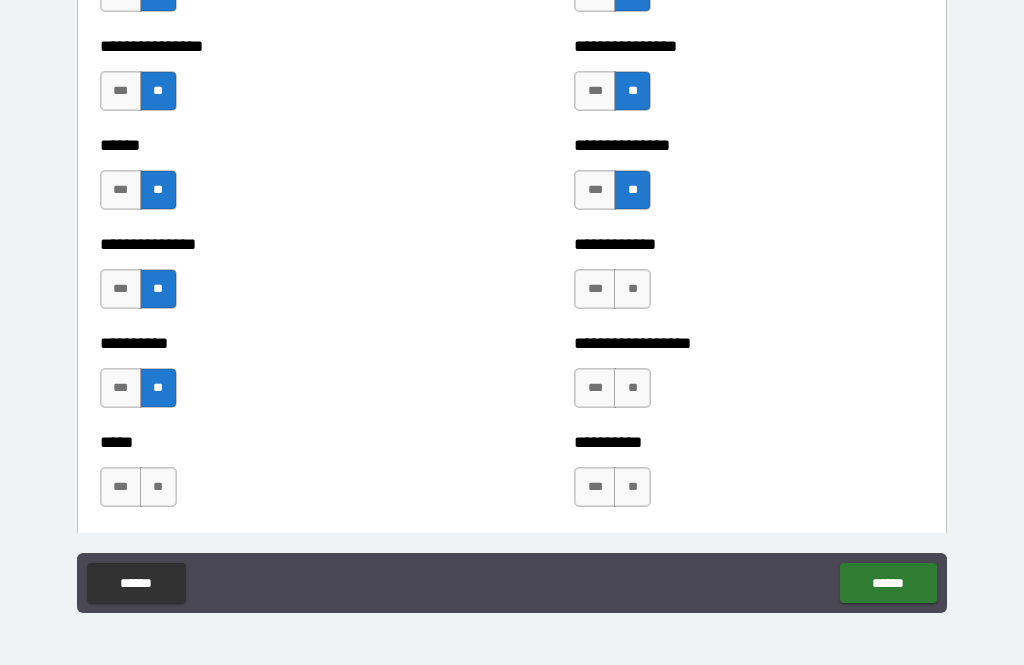 click on "**" at bounding box center [158, 487] 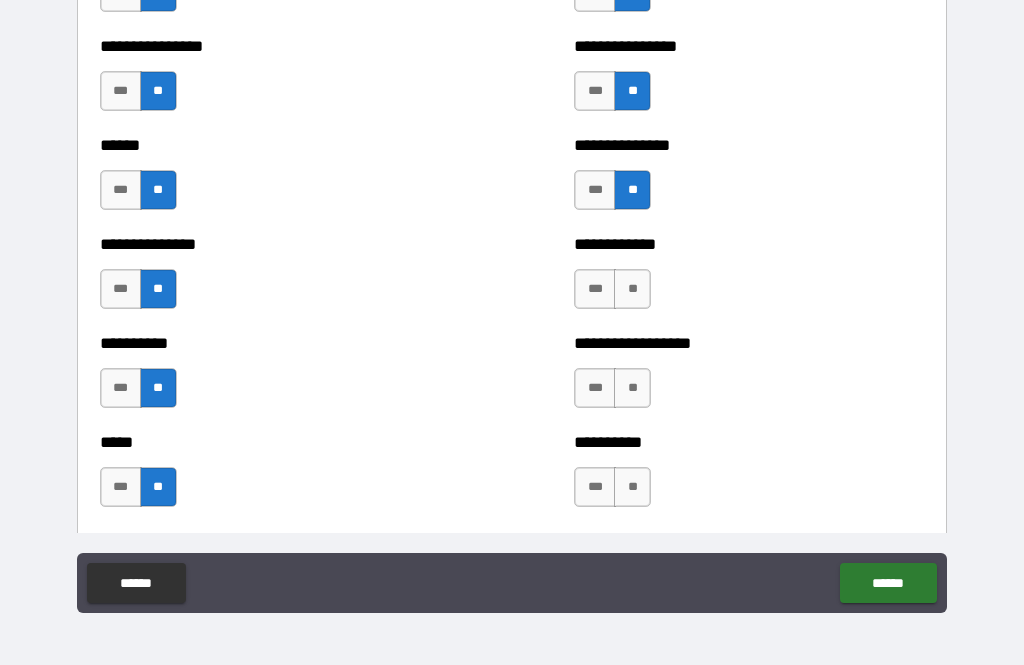 click on "**" at bounding box center [632, 289] 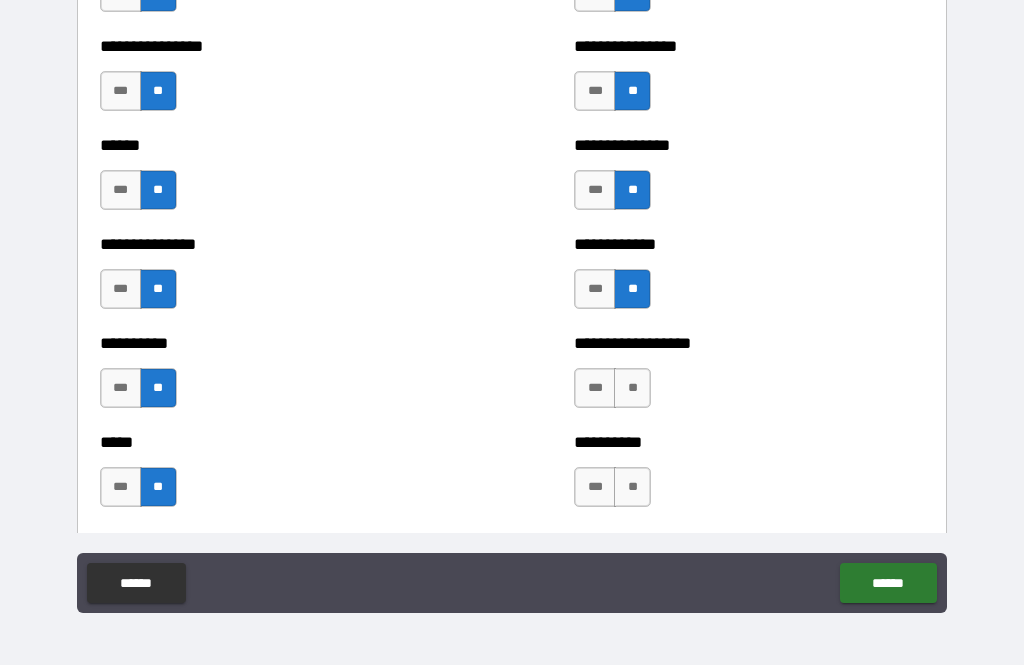 click on "**" at bounding box center [632, 388] 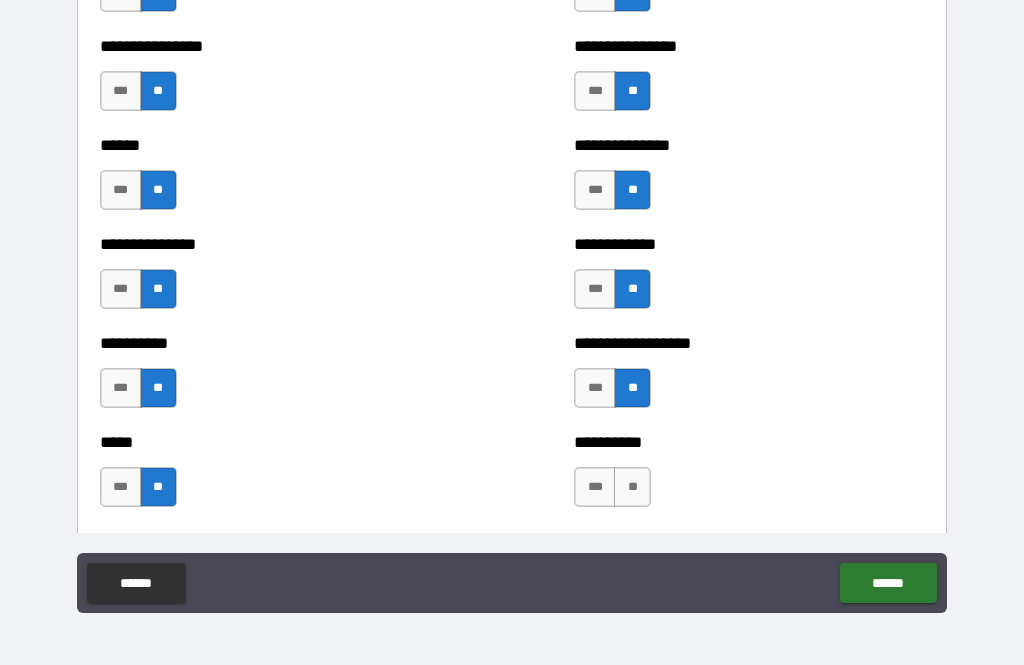 click on "**" at bounding box center (632, 487) 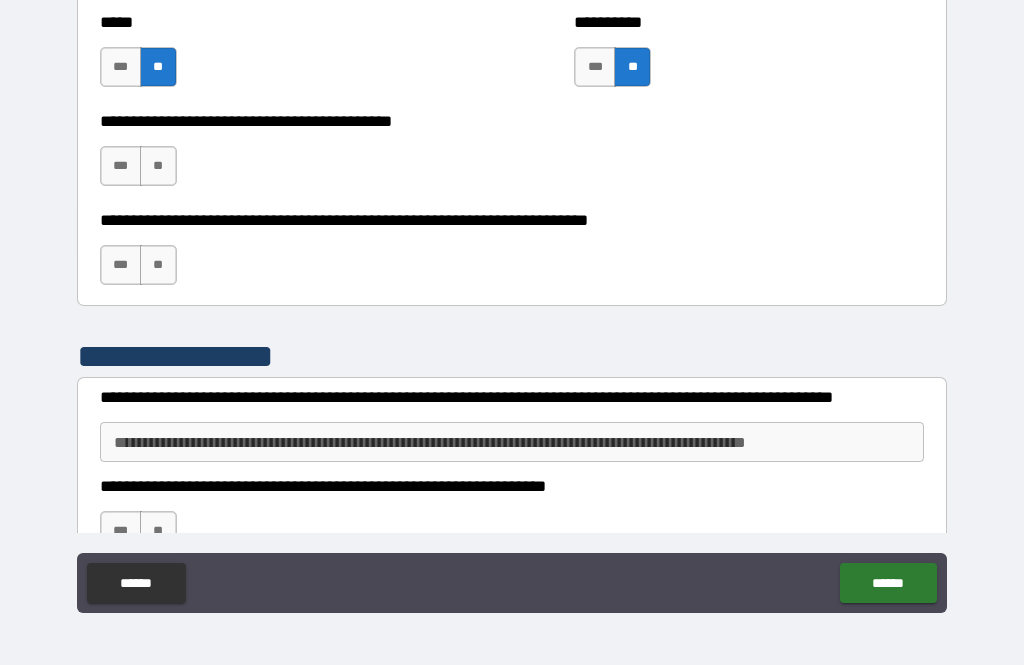 scroll, scrollTop: 2013, scrollLeft: 0, axis: vertical 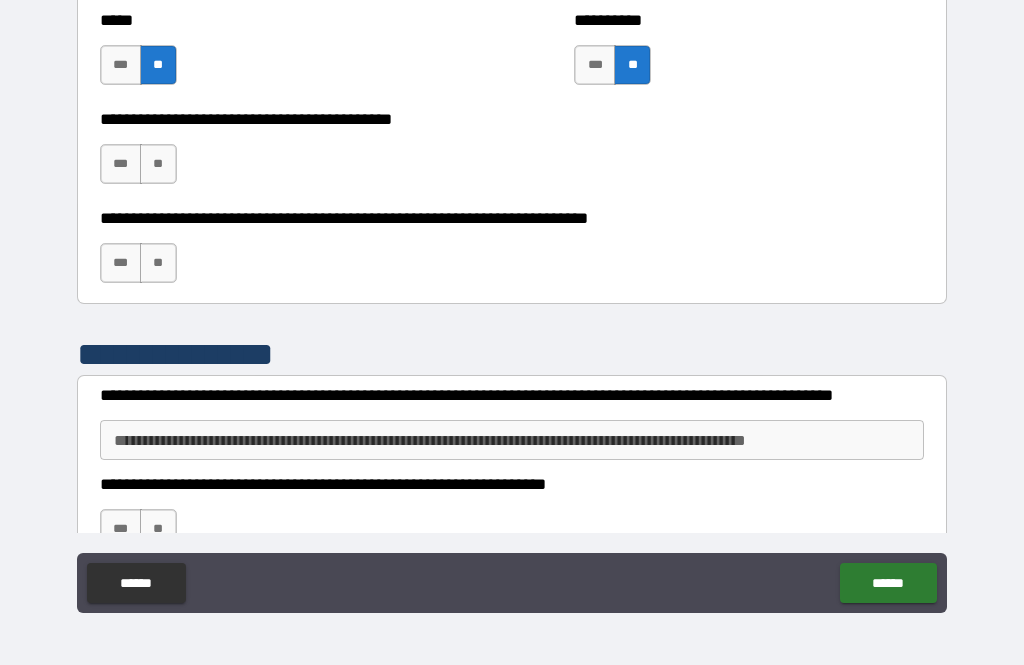 click on "***" at bounding box center (121, 164) 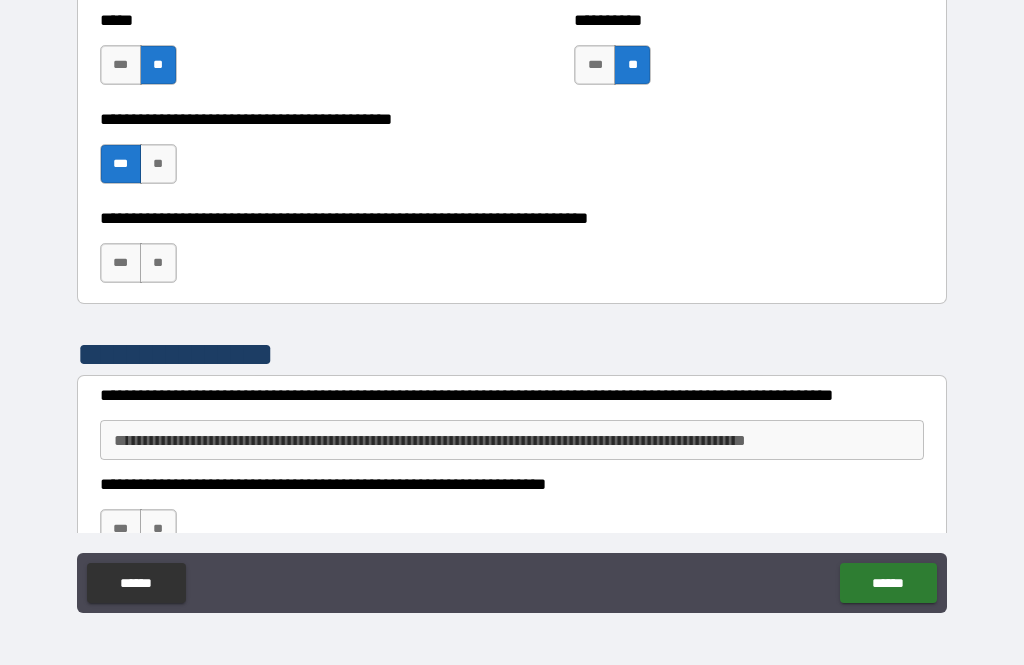click on "**" at bounding box center (158, 263) 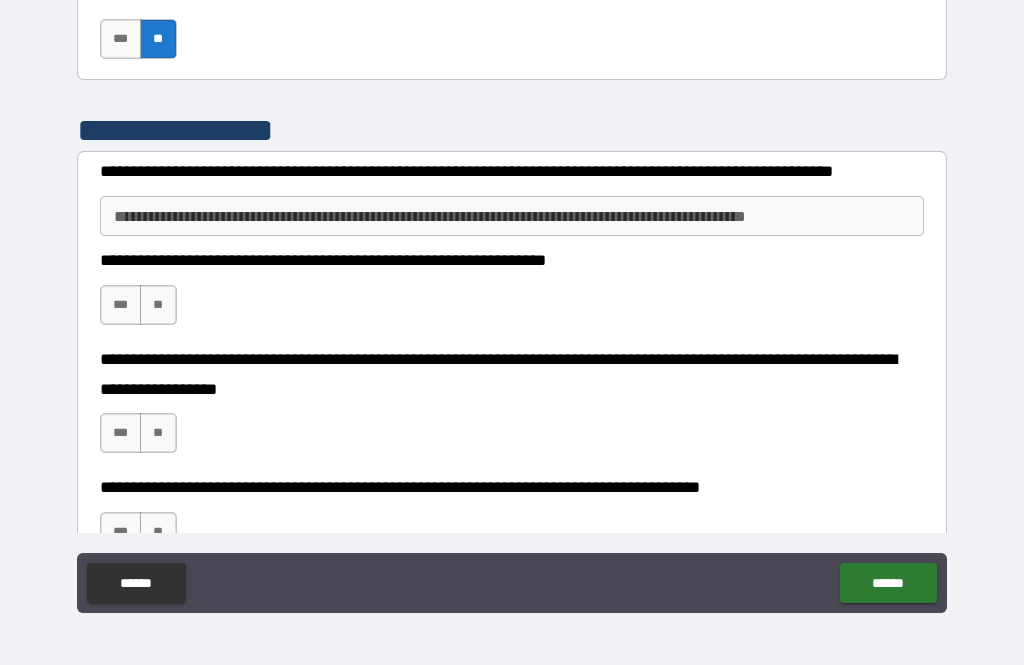 scroll, scrollTop: 2239, scrollLeft: 0, axis: vertical 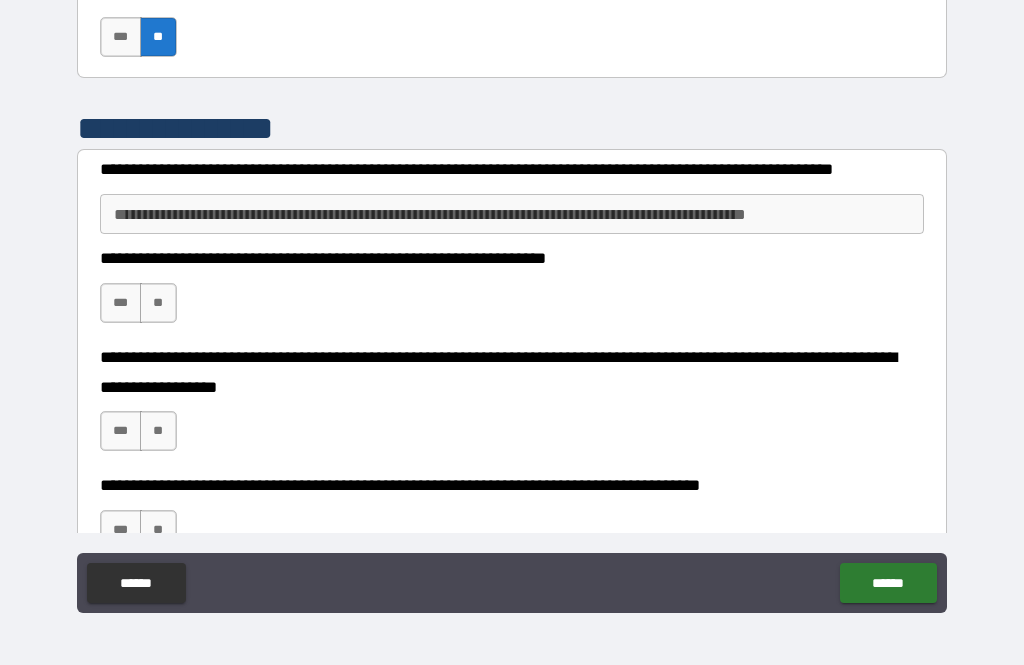 click on "**********" at bounding box center [512, 214] 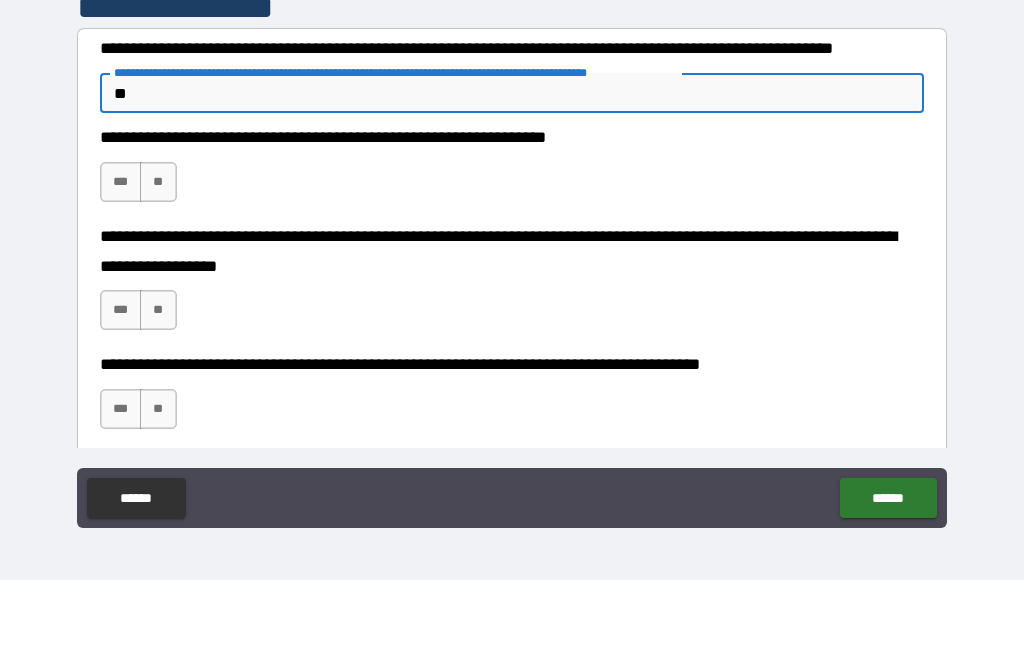 scroll, scrollTop: 2305, scrollLeft: 0, axis: vertical 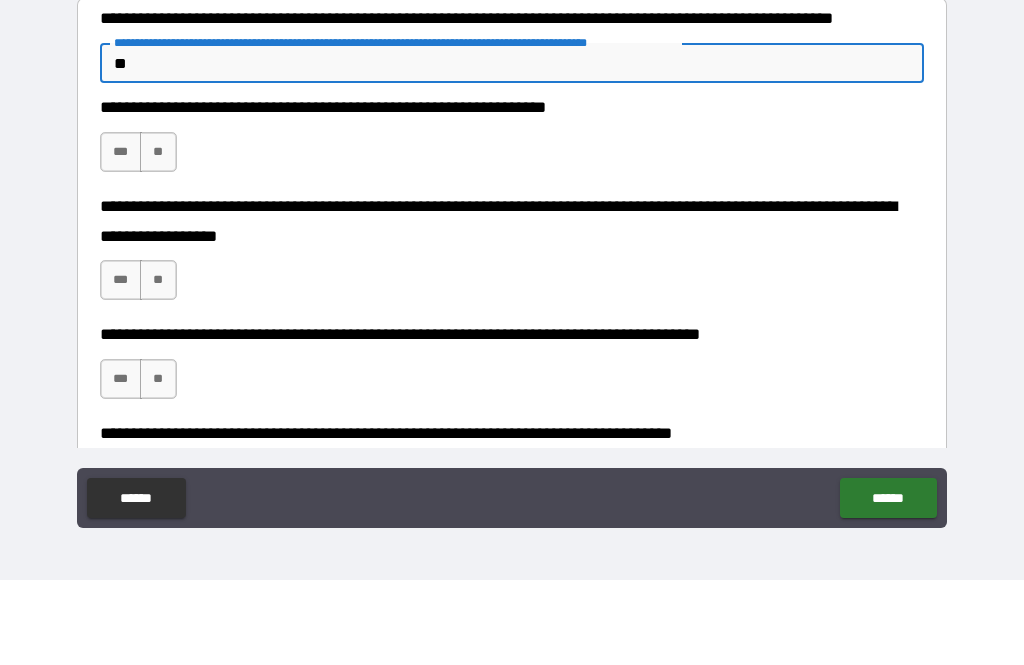 type on "**" 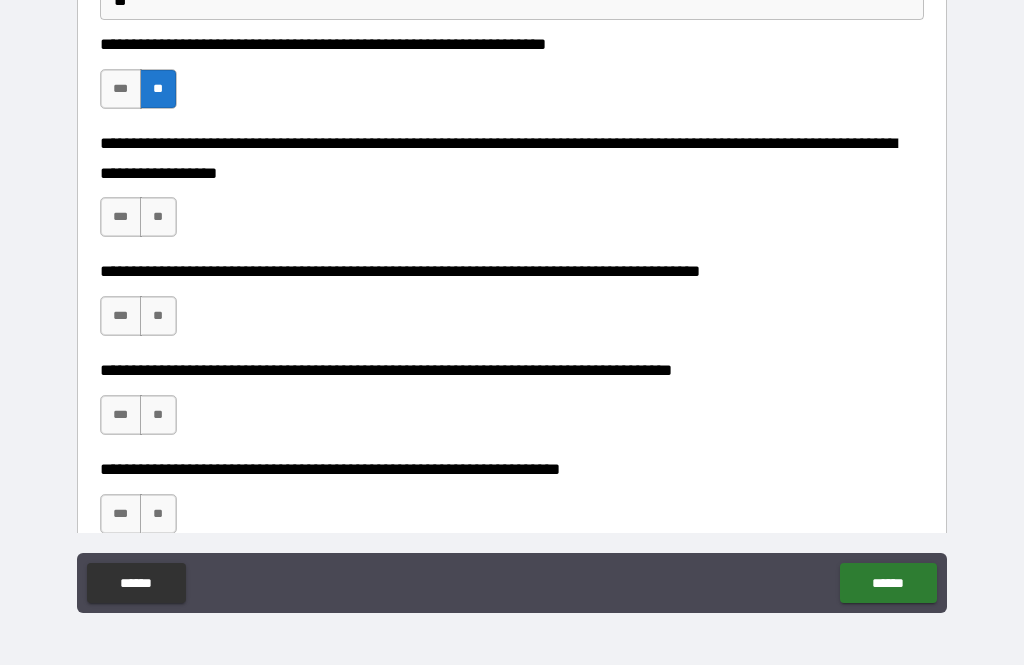scroll, scrollTop: 2466, scrollLeft: 0, axis: vertical 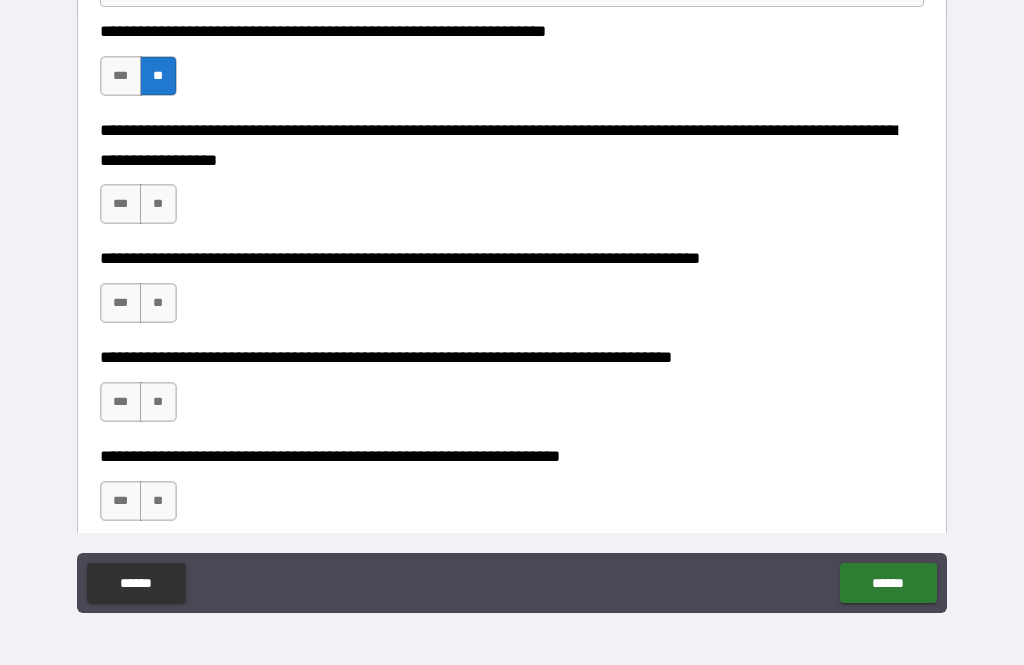 click on "**" at bounding box center [158, 204] 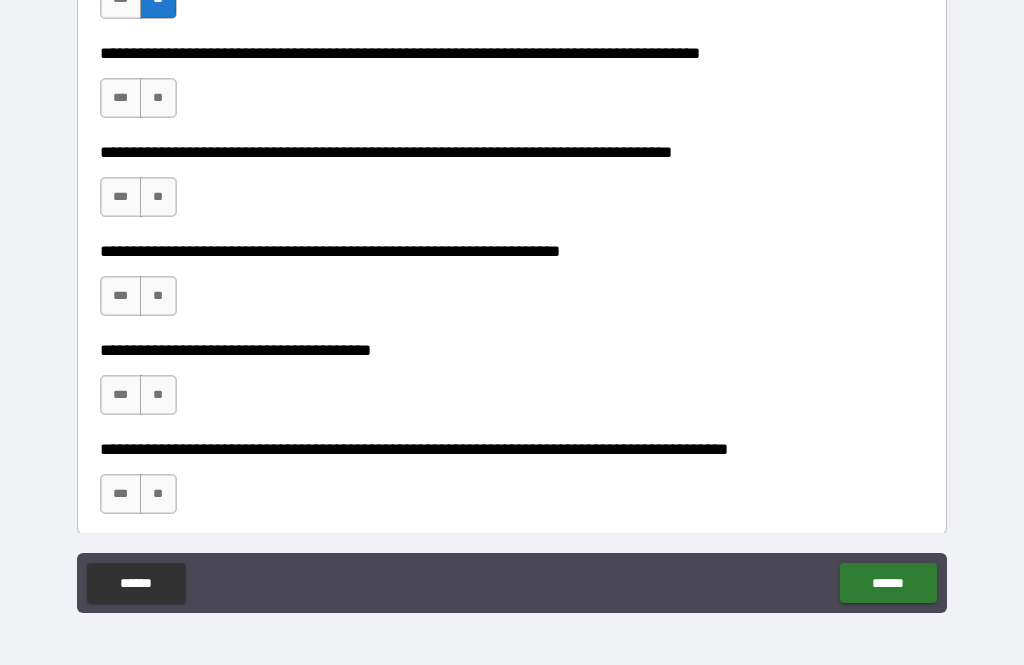 scroll, scrollTop: 2675, scrollLeft: 0, axis: vertical 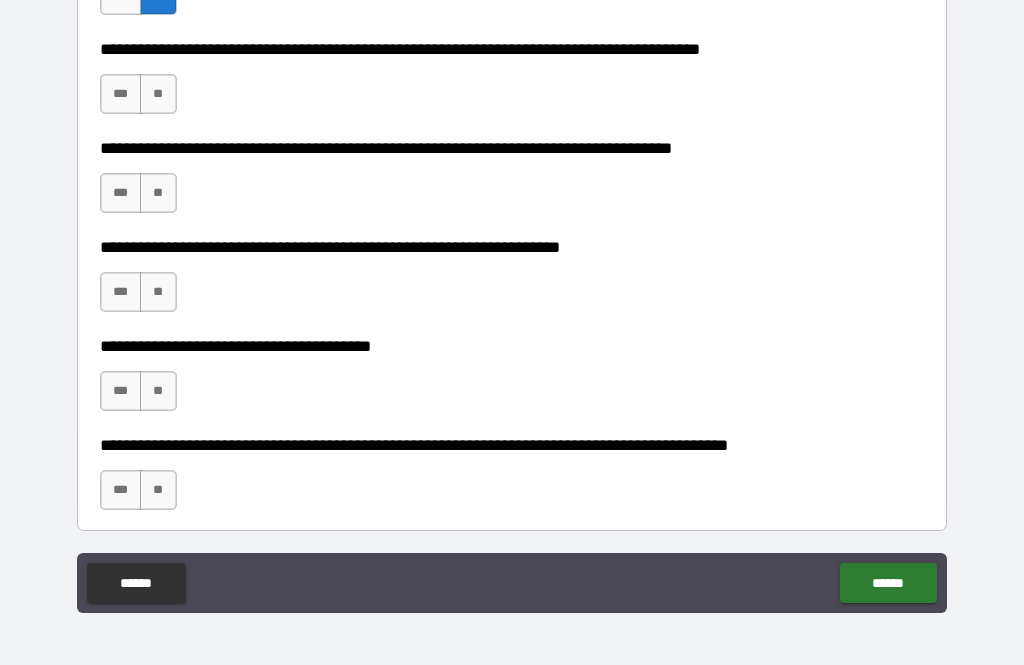 click on "**" at bounding box center (158, 94) 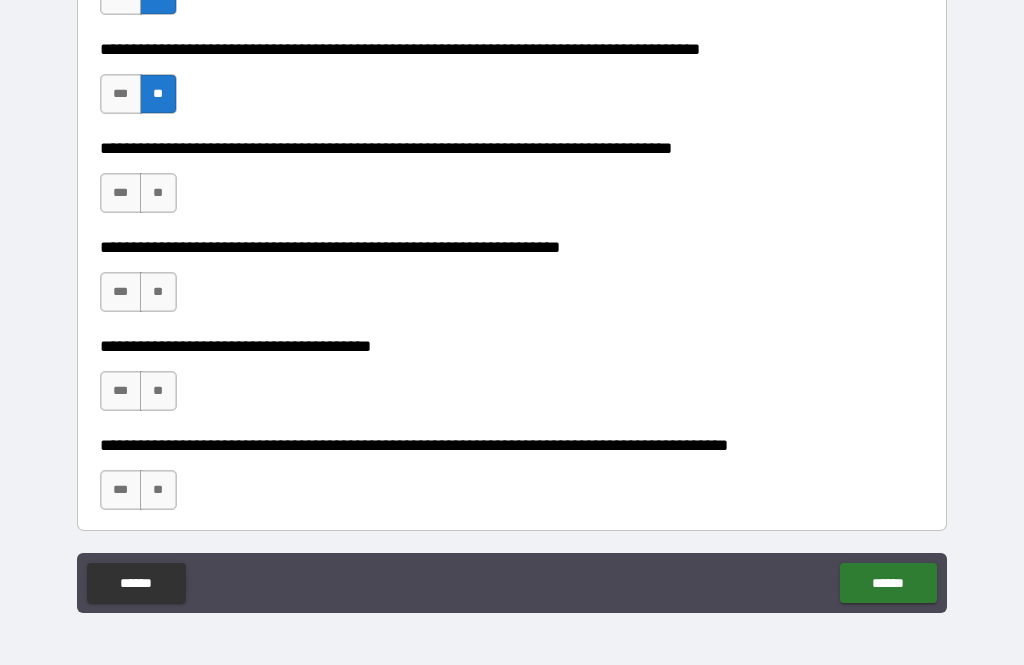 click on "***" at bounding box center (121, 94) 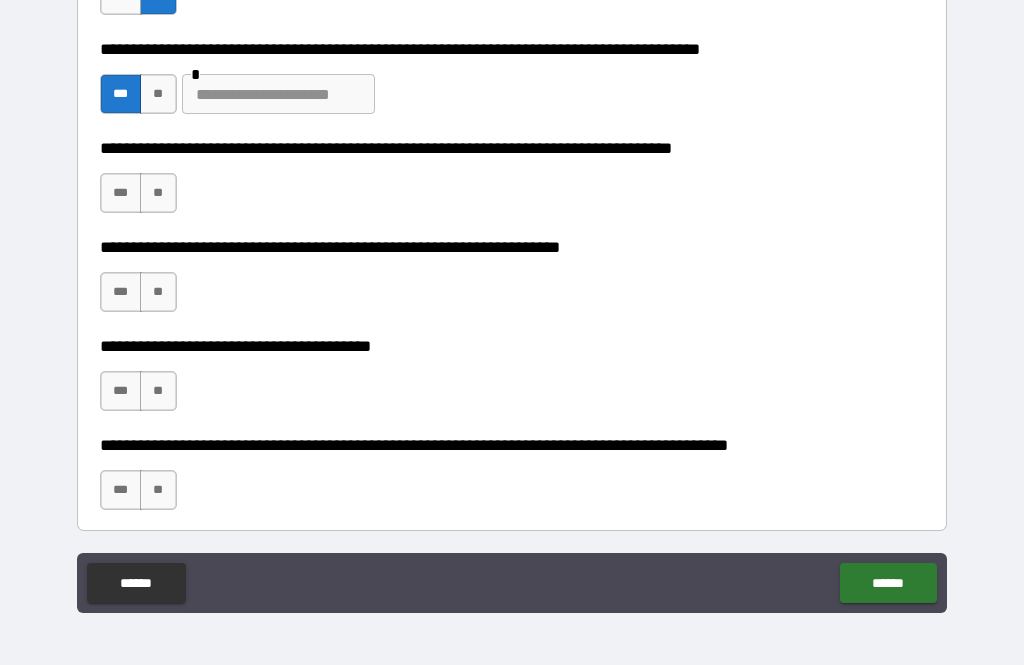 click at bounding box center (278, 94) 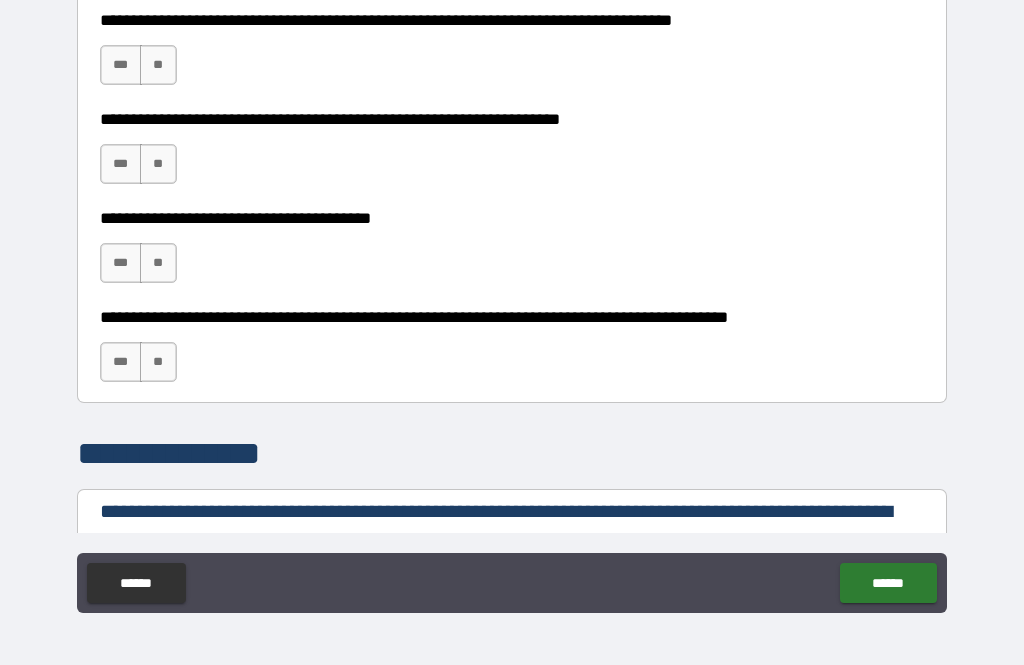 scroll, scrollTop: 2800, scrollLeft: 0, axis: vertical 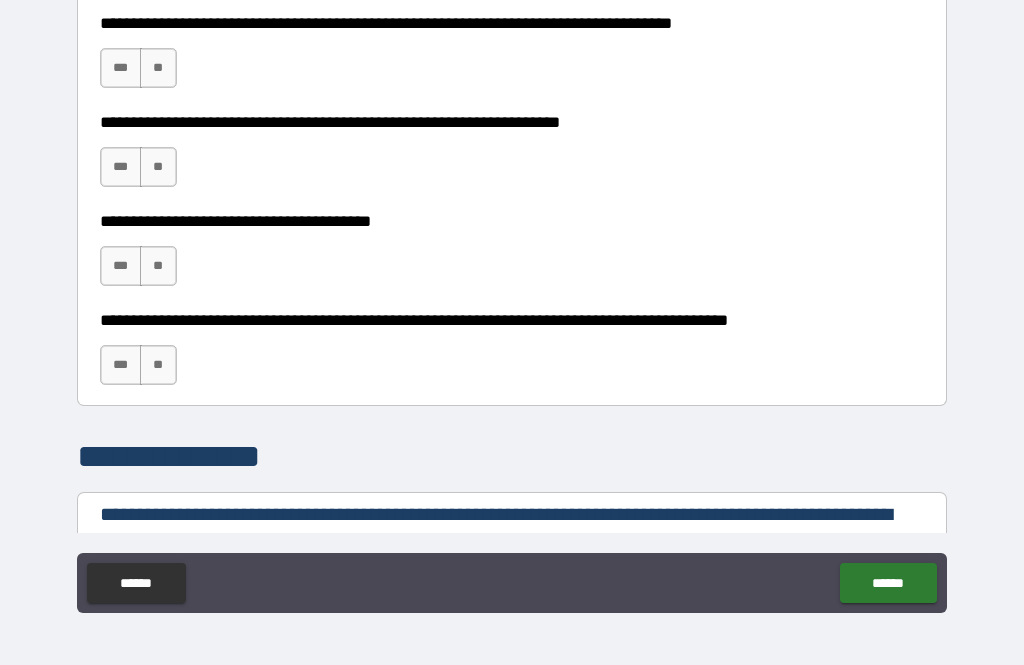 type on "**********" 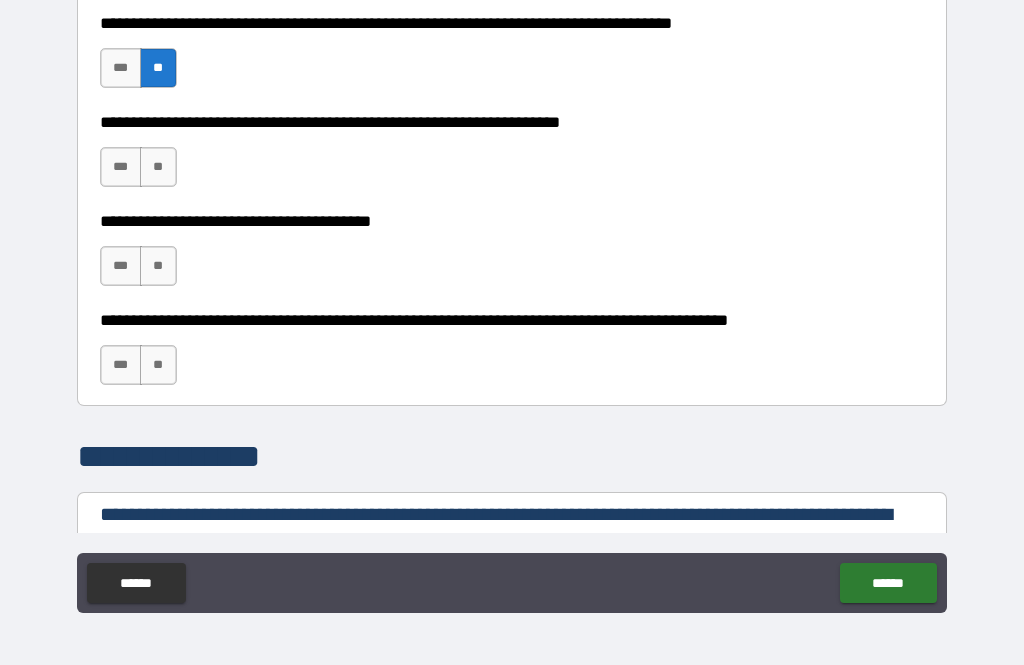 click on "**" at bounding box center [158, 167] 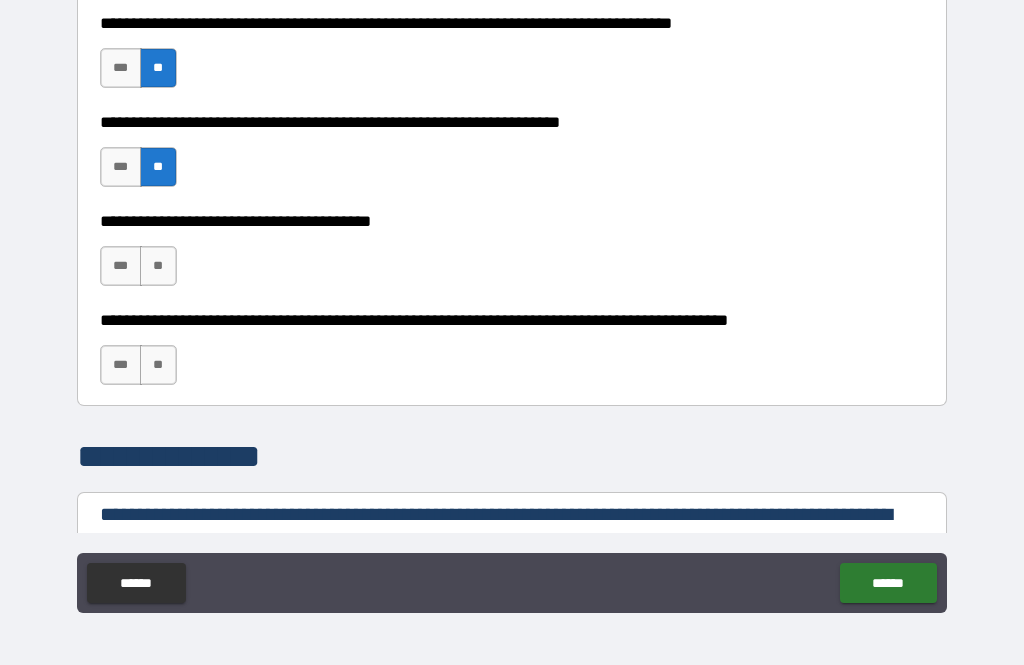 click on "**********" at bounding box center [512, 256] 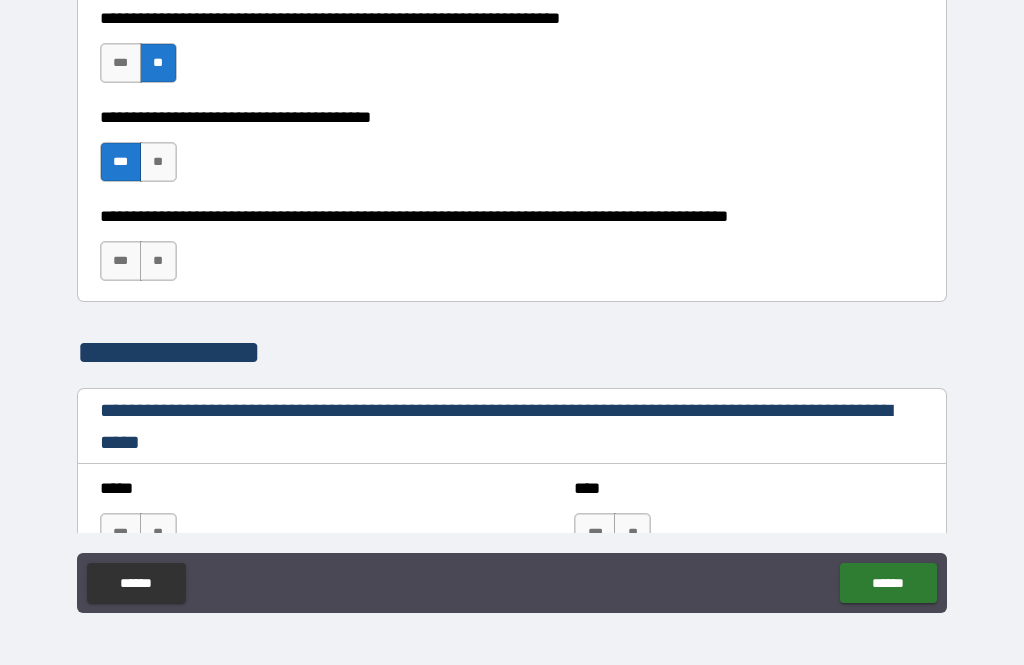 scroll, scrollTop: 2905, scrollLeft: 0, axis: vertical 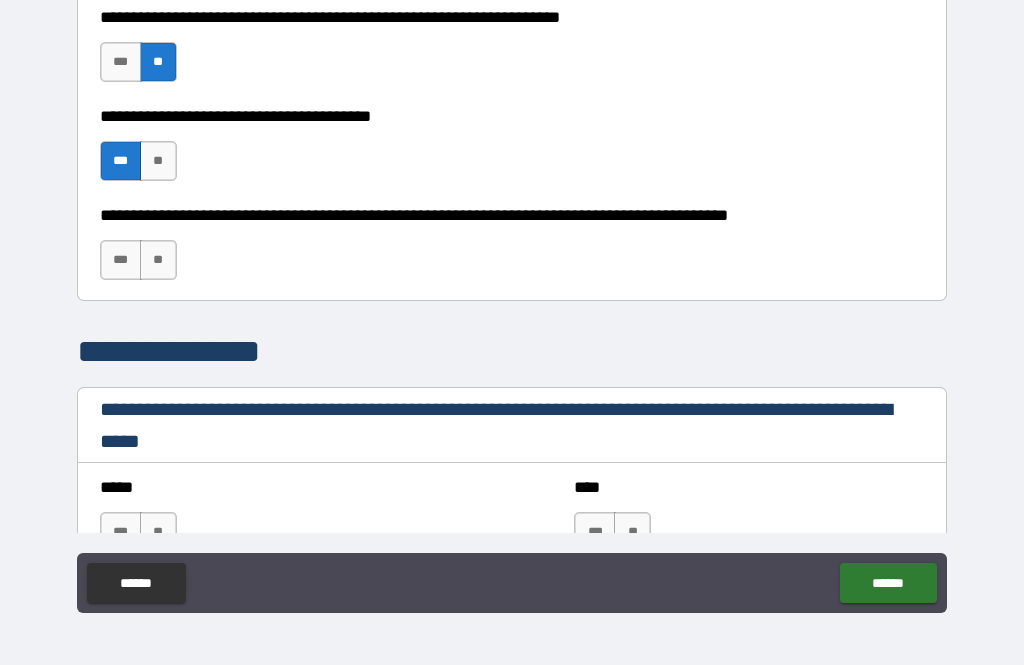 click on "**" at bounding box center (158, 260) 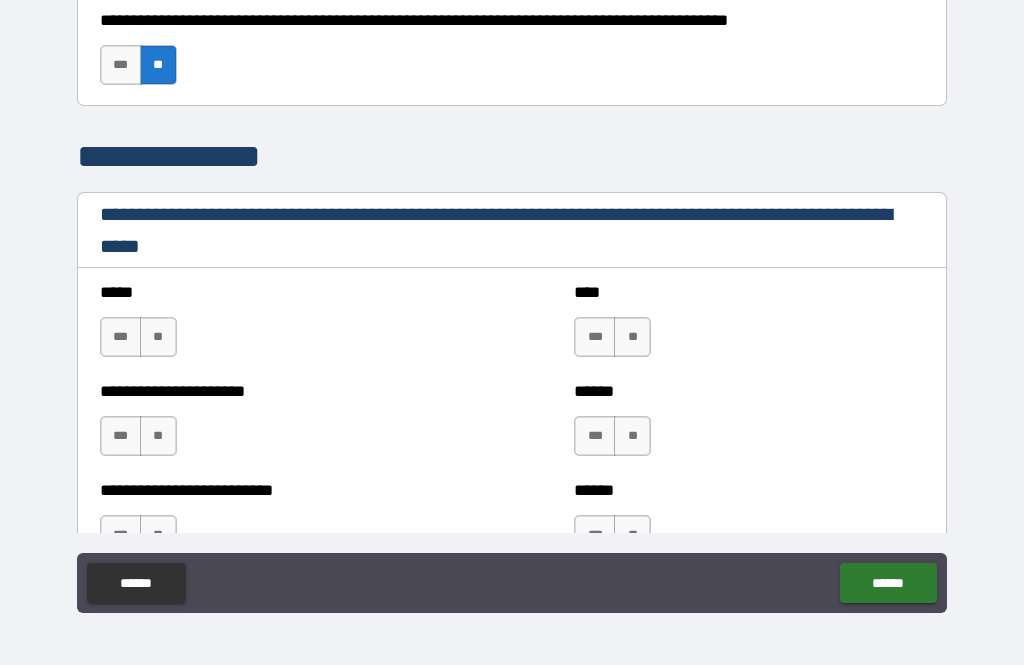 scroll, scrollTop: 3104, scrollLeft: 0, axis: vertical 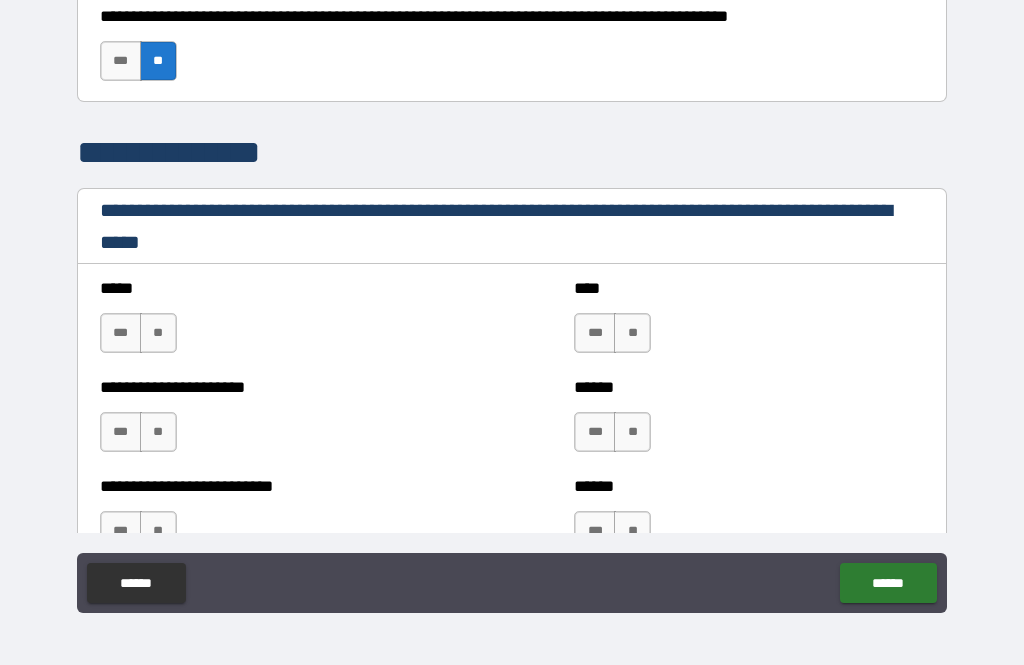 click on "**" at bounding box center [158, 333] 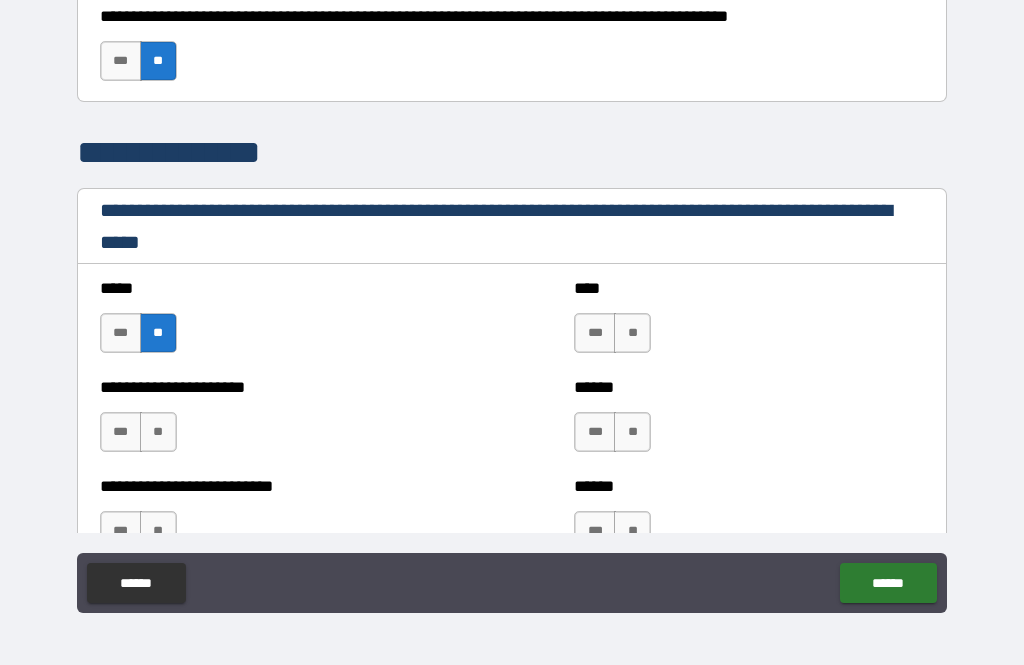 click on "**" at bounding box center [158, 432] 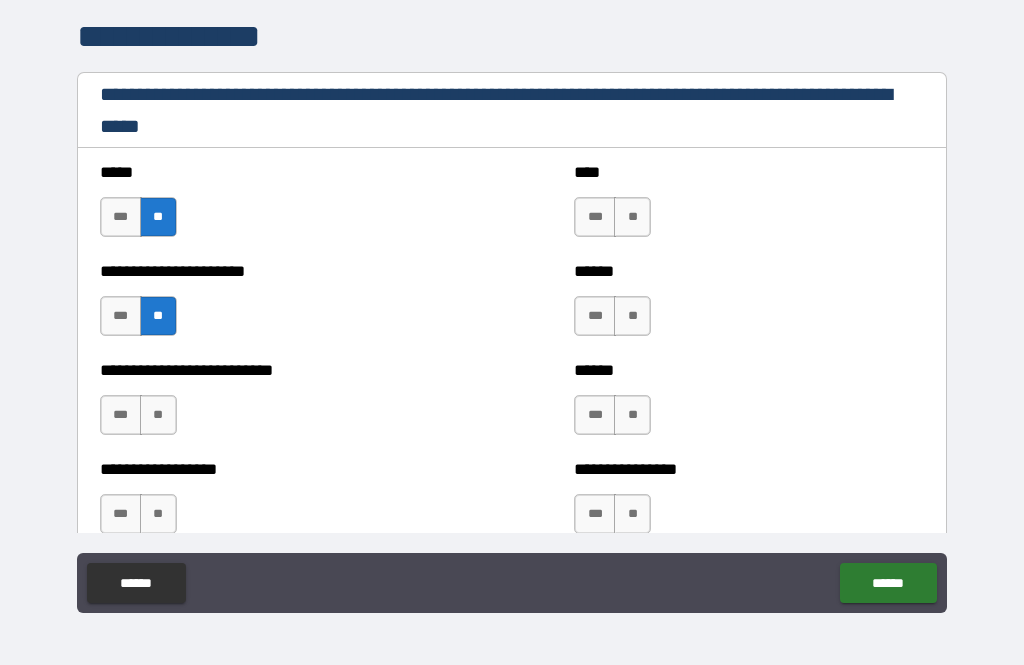 scroll, scrollTop: 3226, scrollLeft: 0, axis: vertical 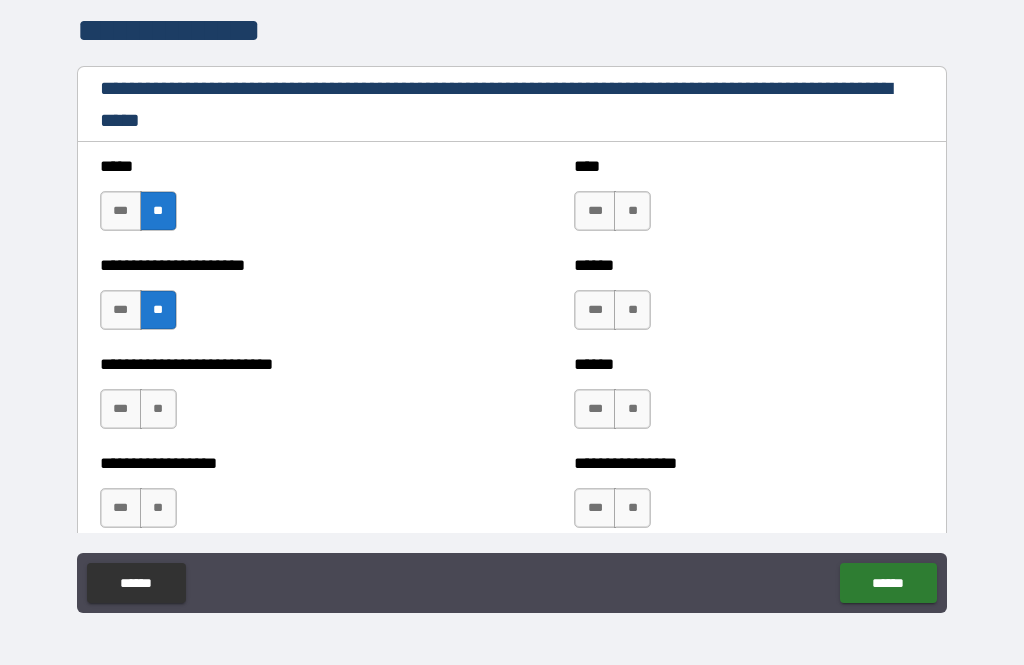 click on "***" at bounding box center (121, 409) 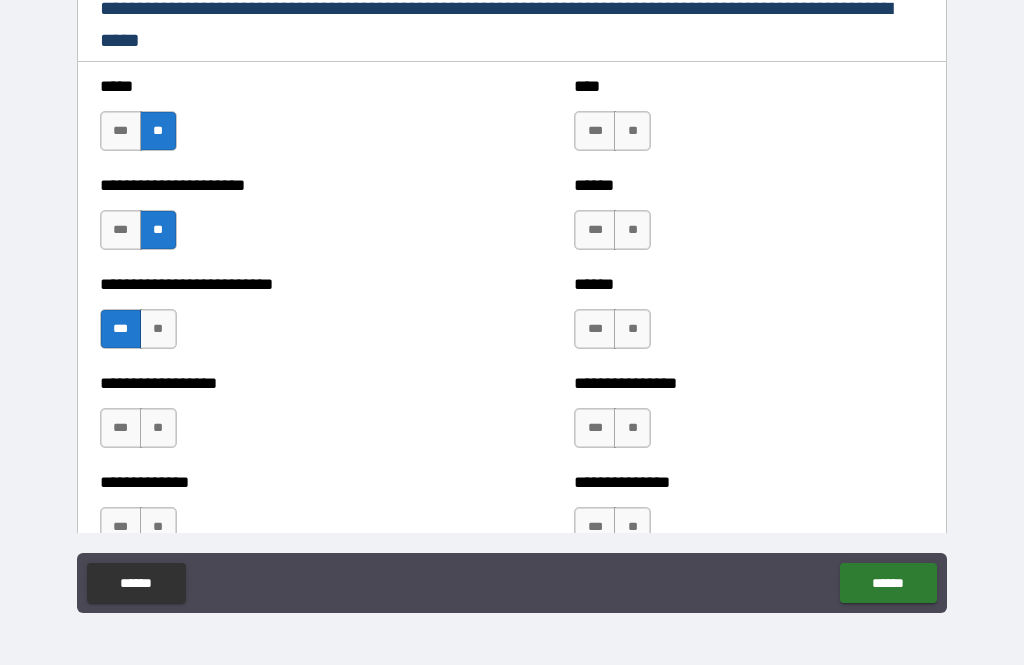 scroll, scrollTop: 3314, scrollLeft: 0, axis: vertical 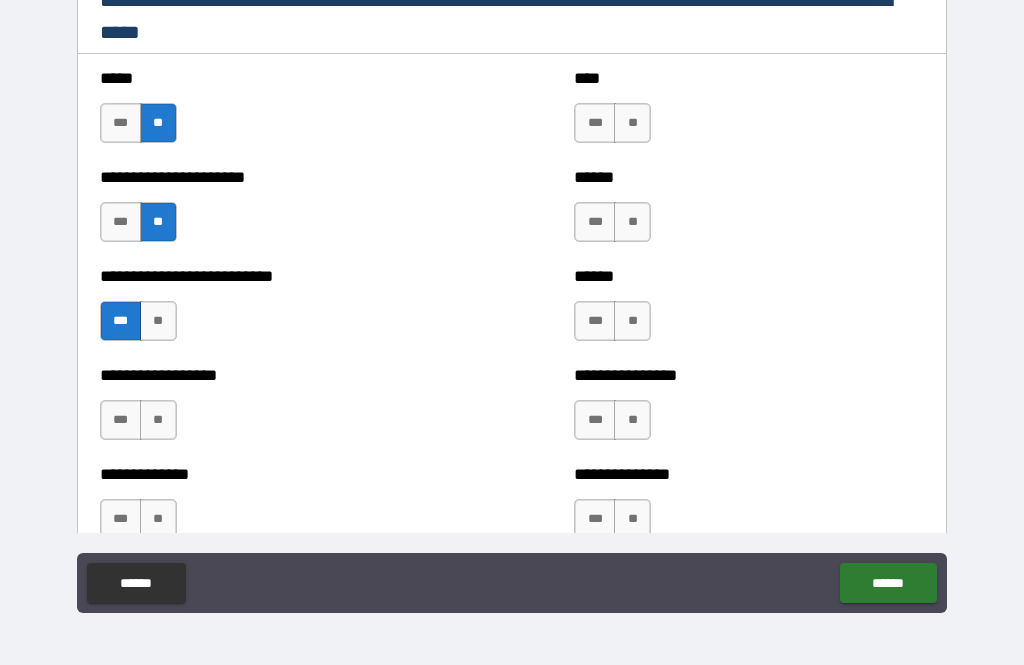 click on "**" at bounding box center [158, 420] 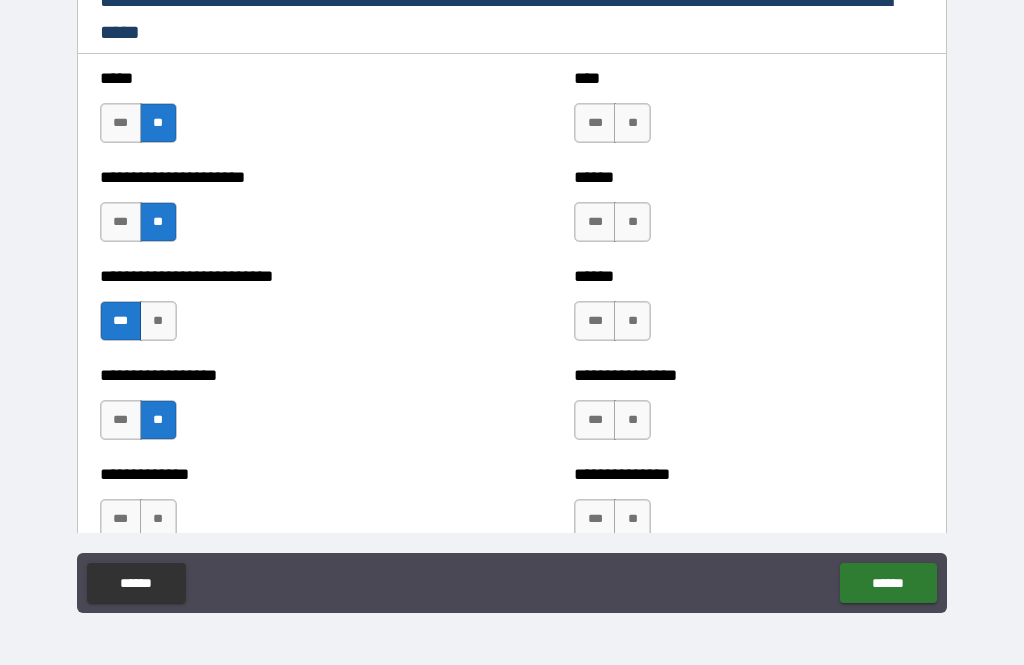 click on "**" at bounding box center [632, 123] 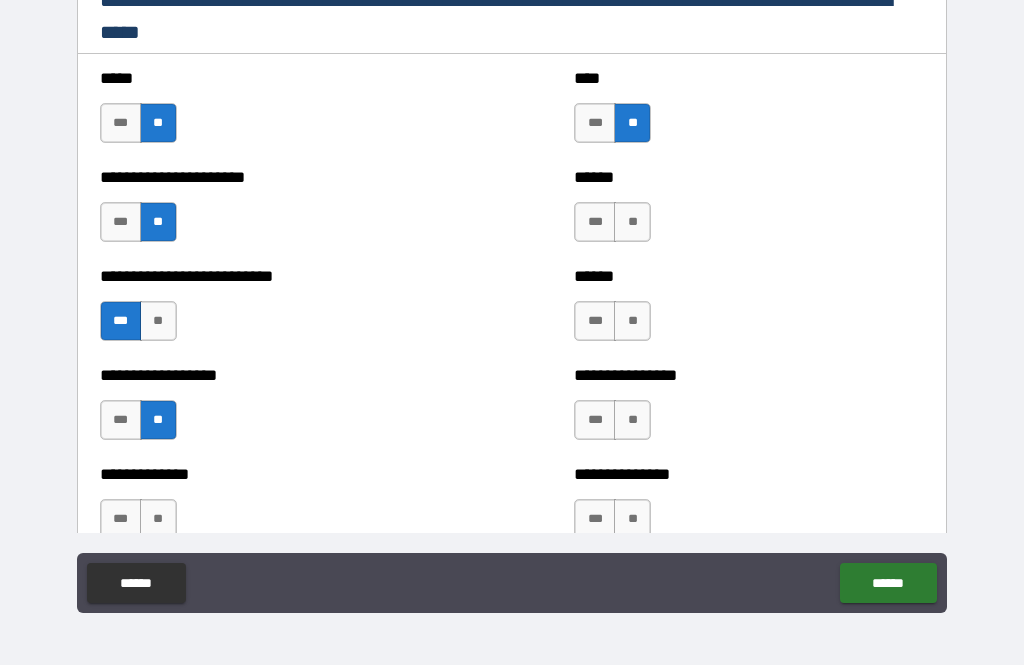 click on "**" at bounding box center (632, 222) 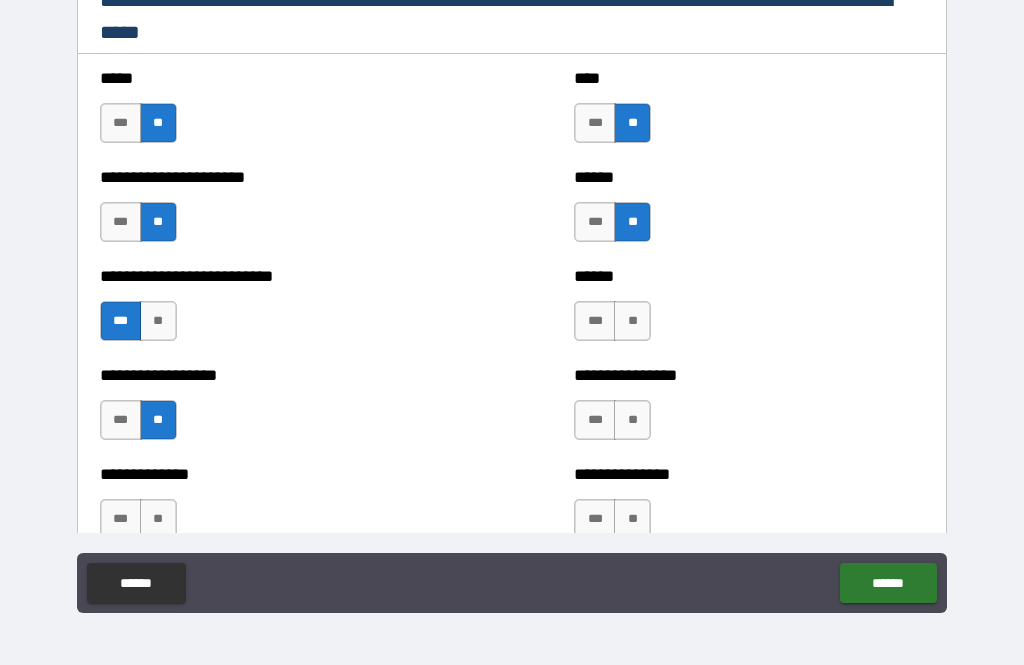 click on "**" at bounding box center (632, 321) 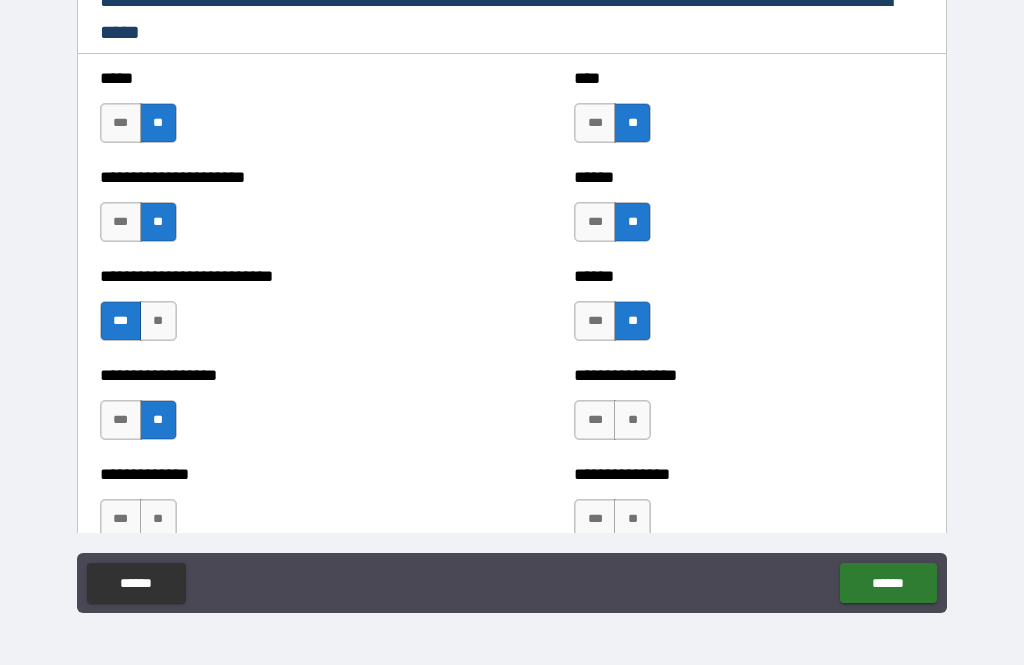 click on "**" at bounding box center [632, 420] 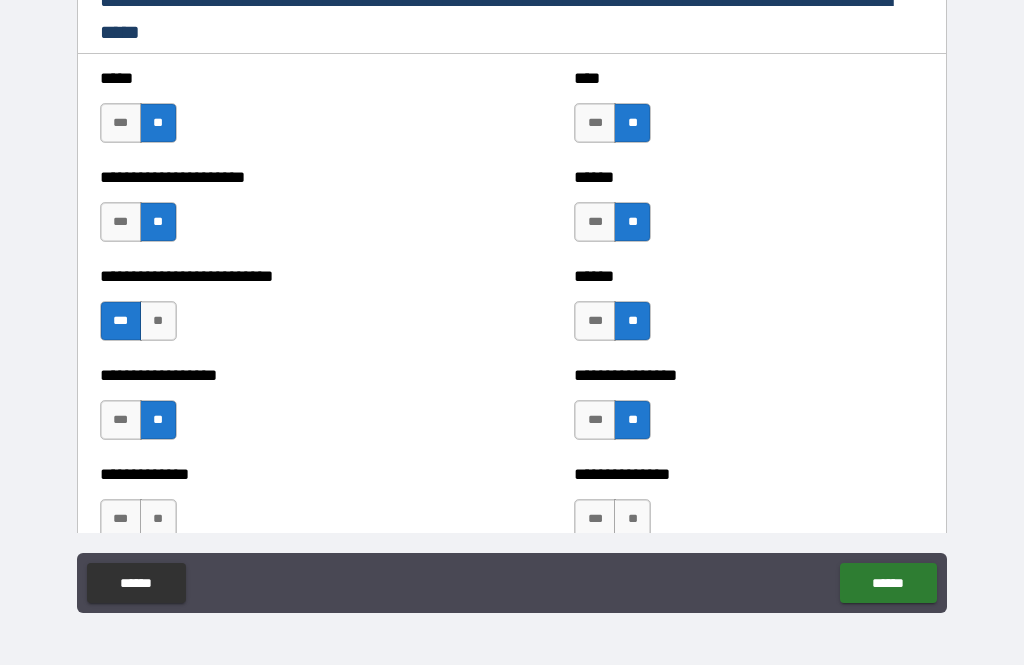 click on "**" at bounding box center (632, 519) 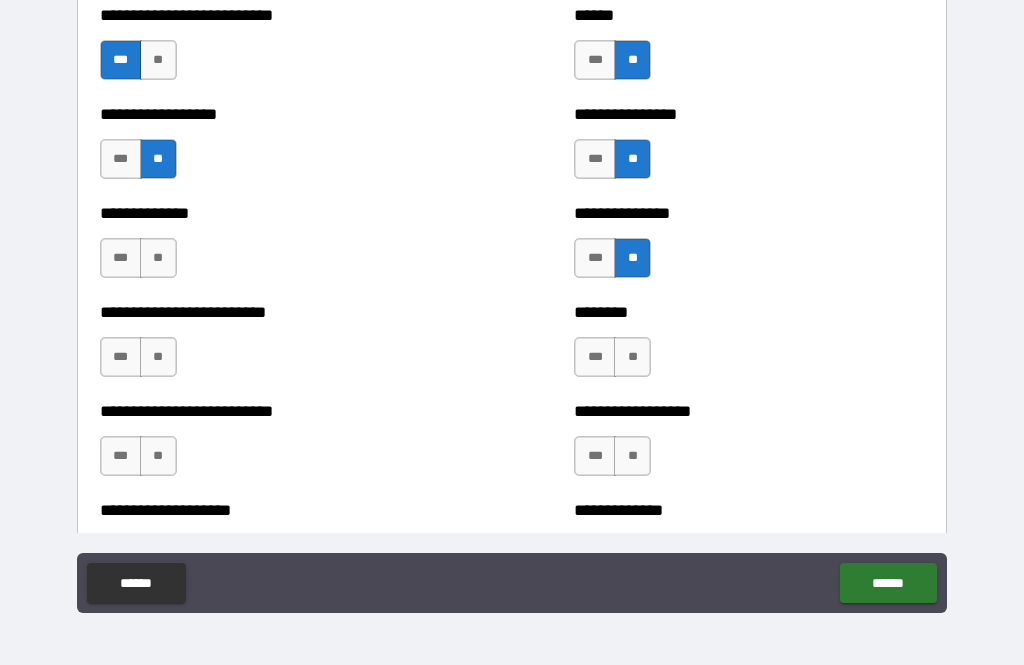 scroll, scrollTop: 3583, scrollLeft: 0, axis: vertical 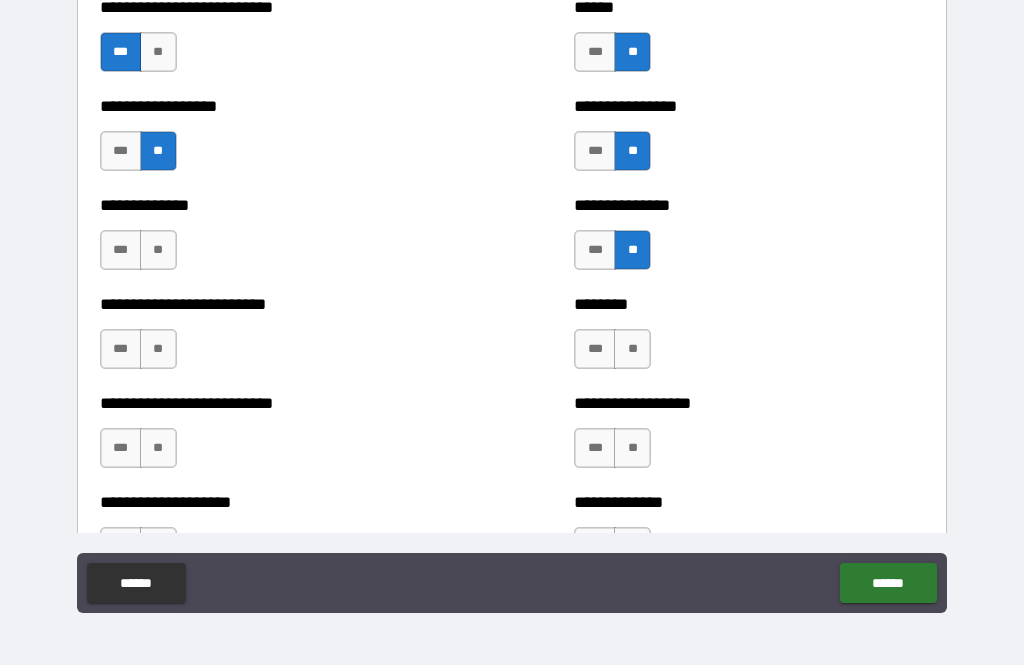 click on "**" at bounding box center (158, 250) 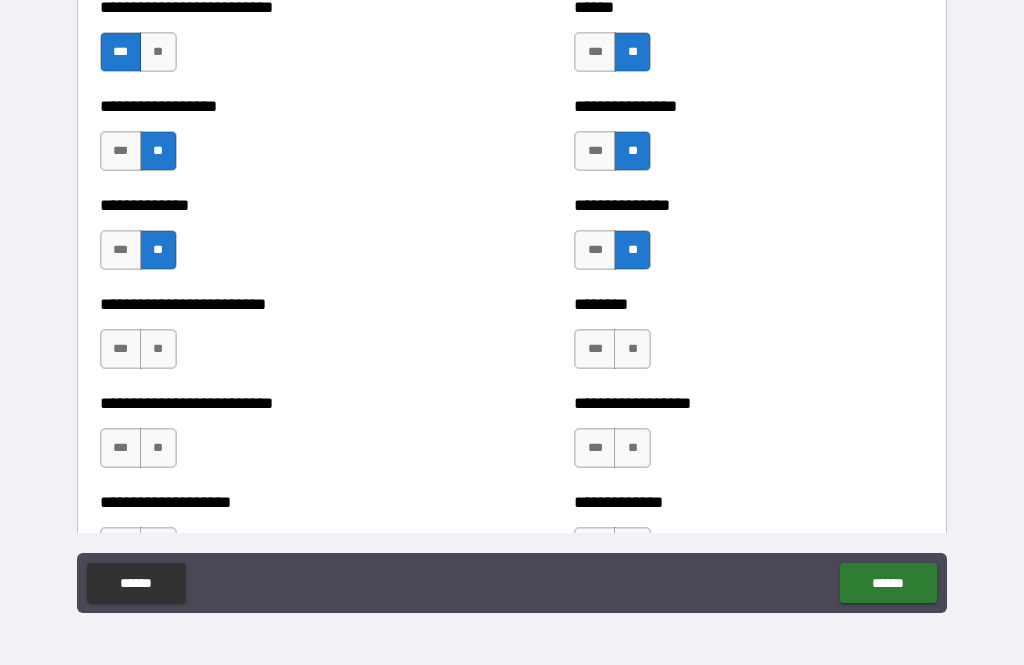 click on "**" at bounding box center [158, 349] 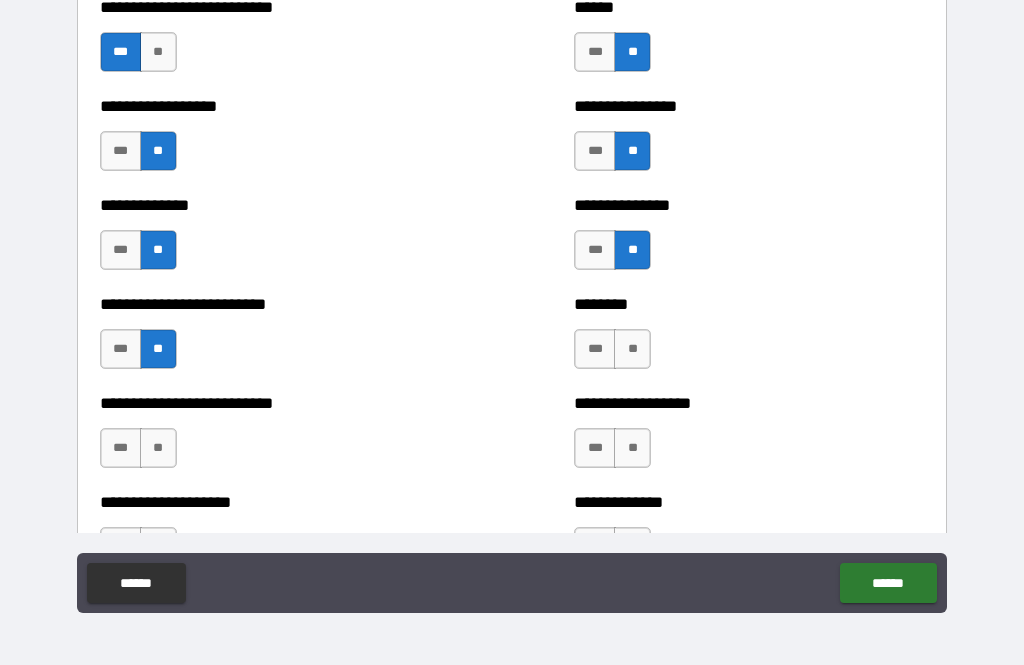 click on "**" at bounding box center [158, 448] 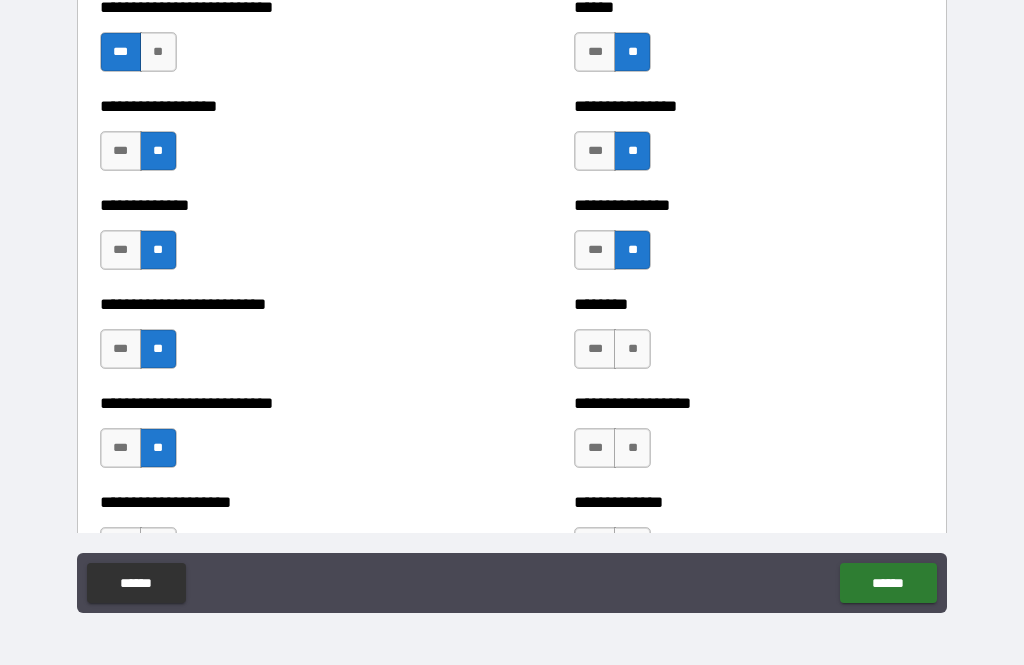 click on "**" at bounding box center (632, 349) 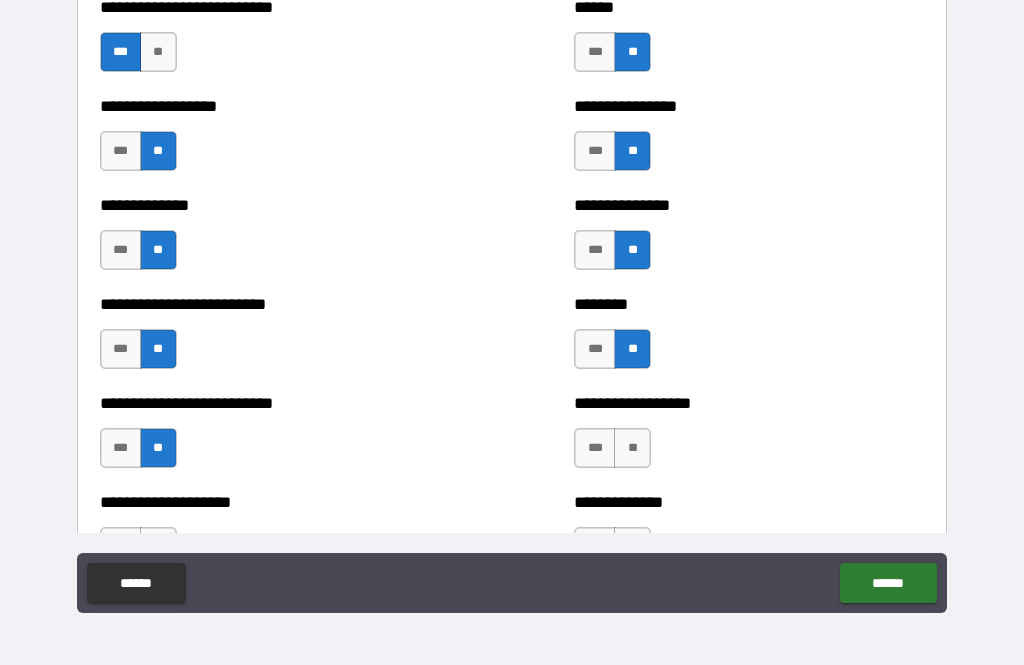 click on "**" at bounding box center (632, 448) 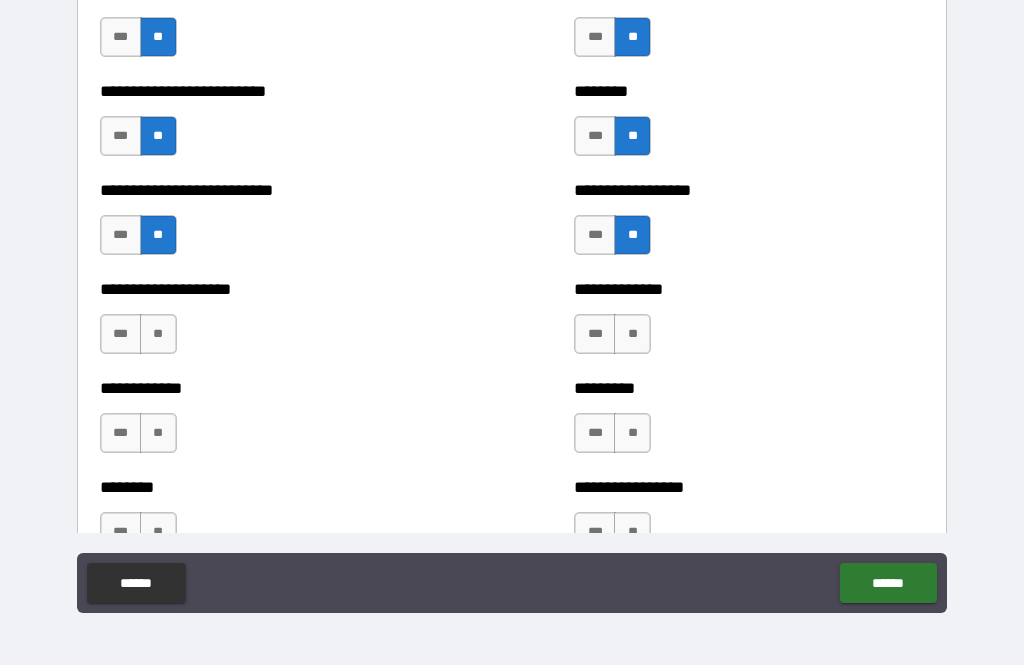 scroll, scrollTop: 3796, scrollLeft: 0, axis: vertical 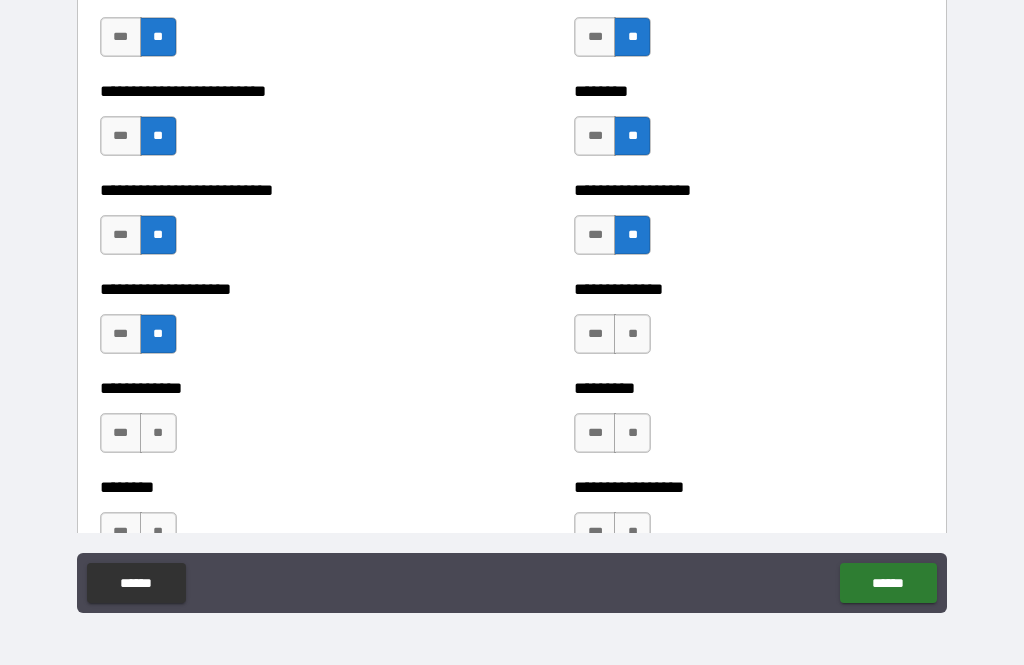 click on "**" at bounding box center [632, 334] 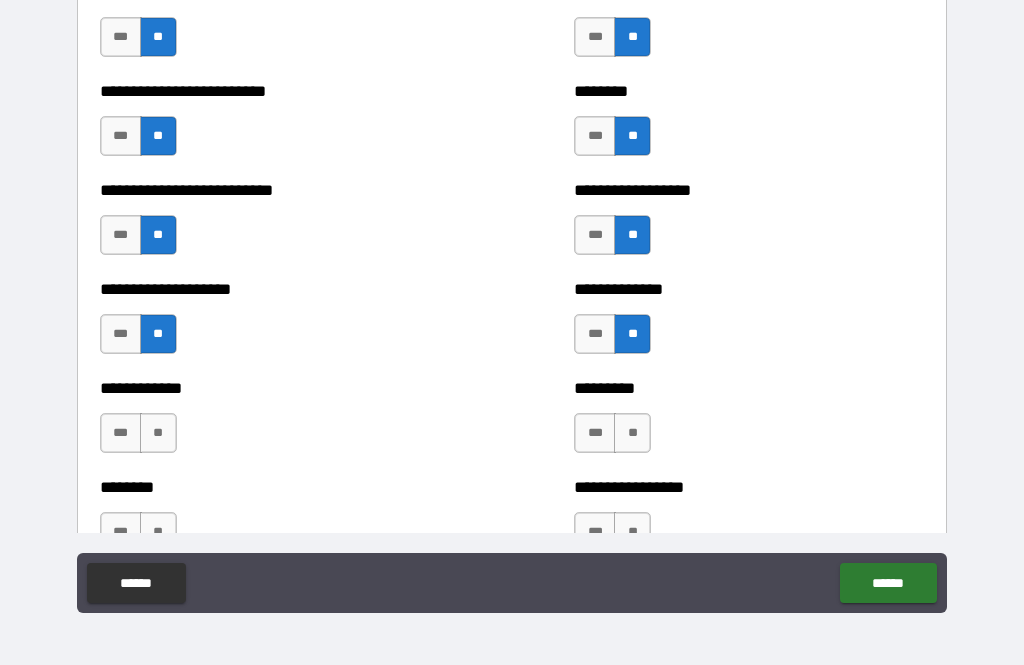 click on "**" at bounding box center (632, 433) 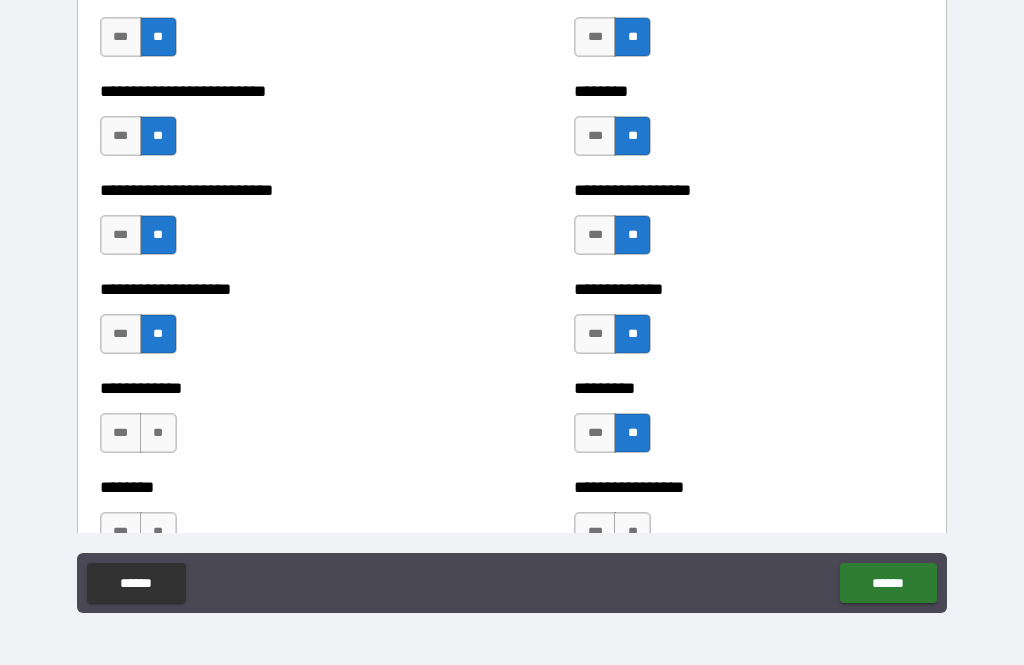 click on "**" at bounding box center [158, 433] 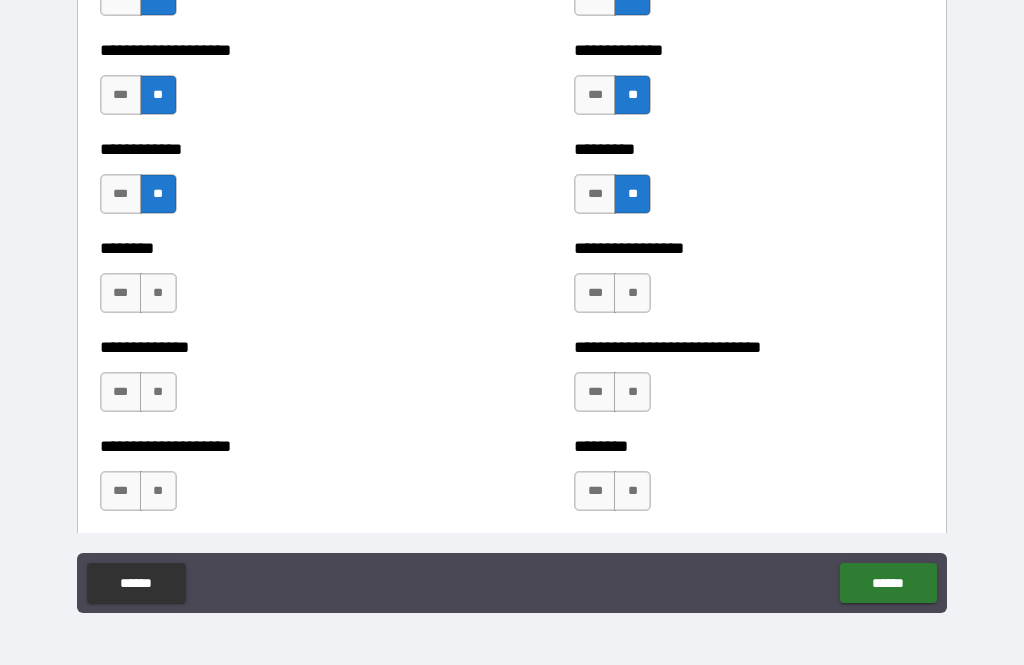 scroll, scrollTop: 4035, scrollLeft: 0, axis: vertical 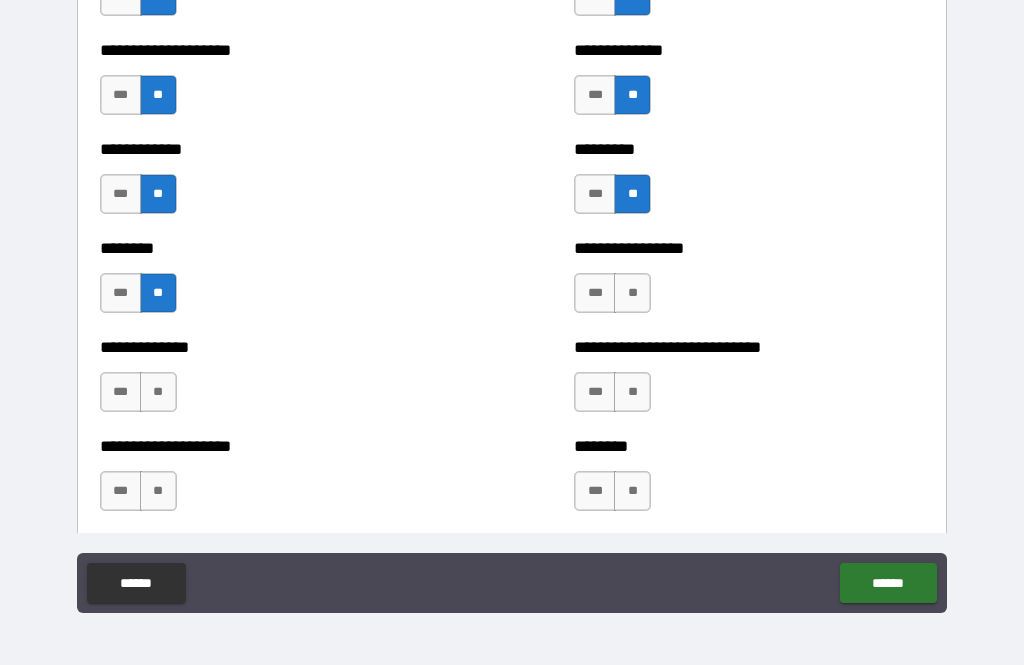 click on "**" at bounding box center [158, 392] 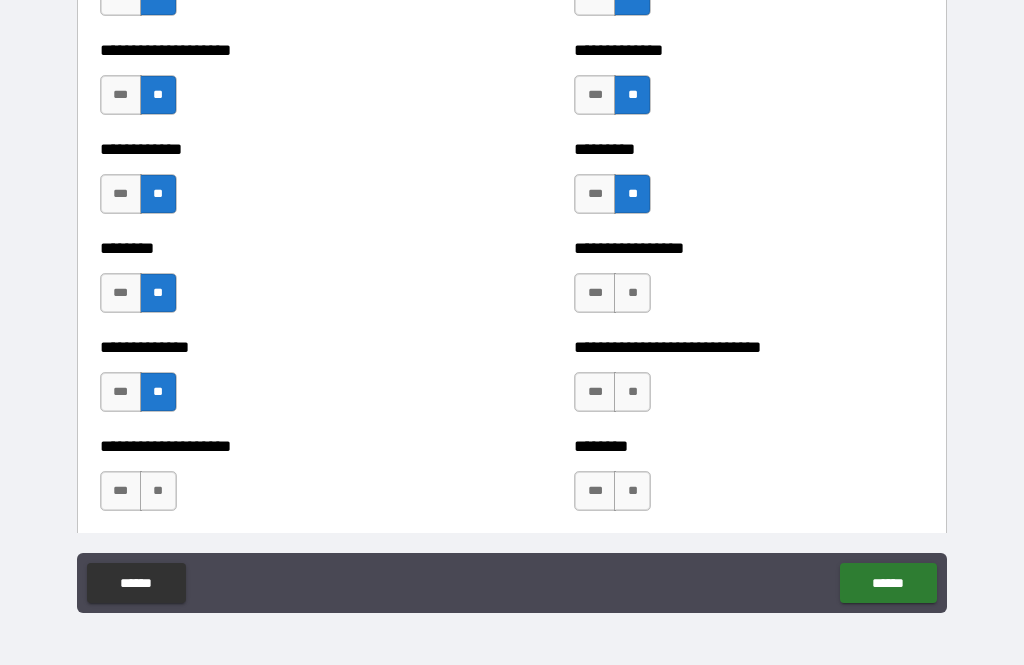 click on "**" at bounding box center [158, 491] 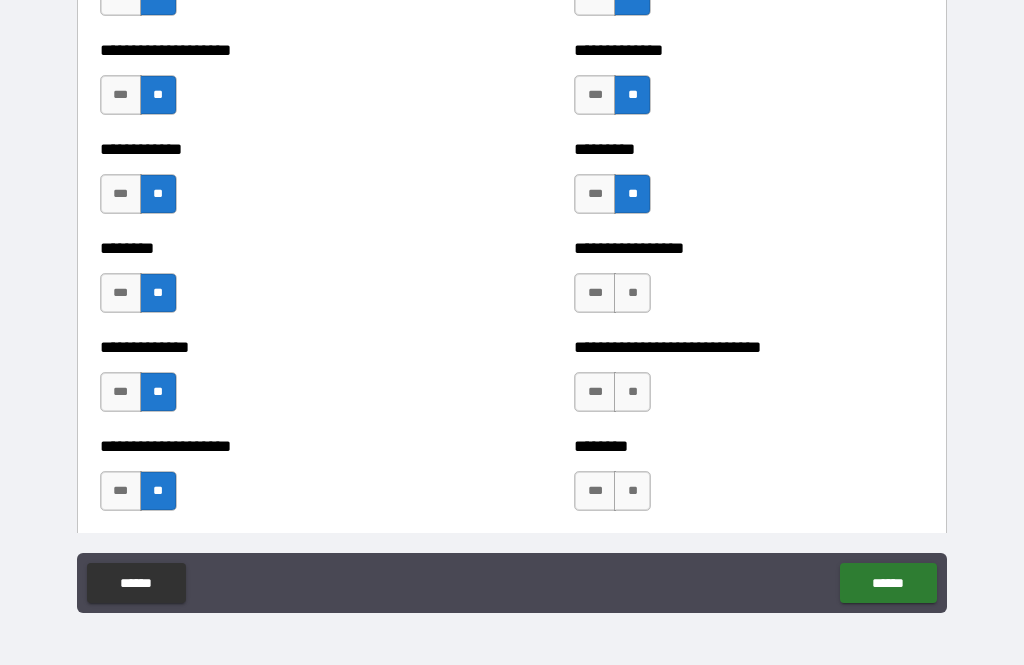 click on "**" at bounding box center (632, 293) 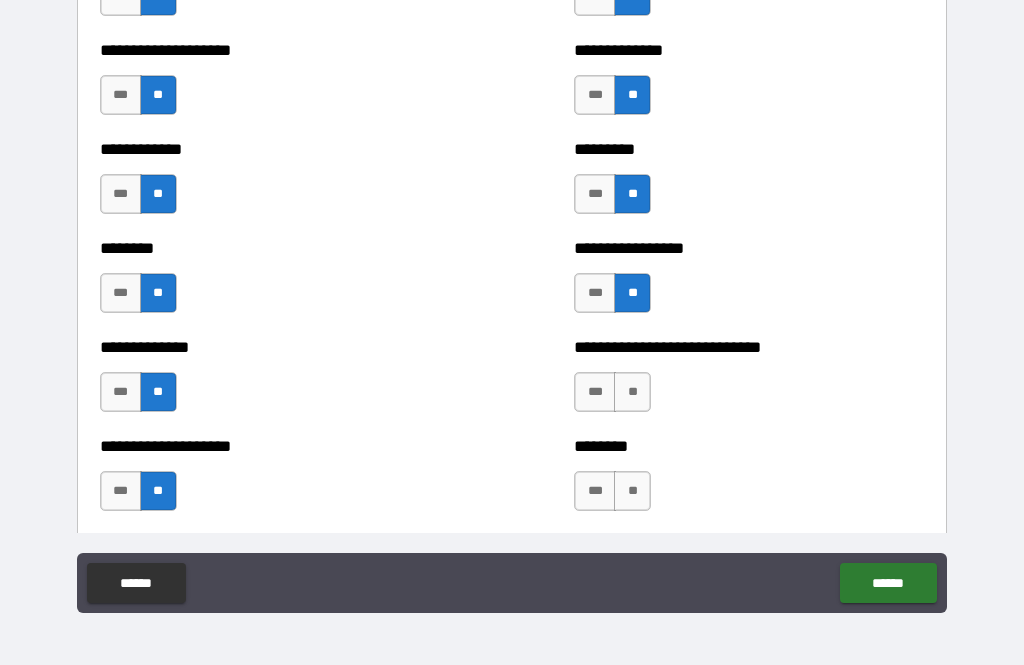 click on "**" at bounding box center [632, 392] 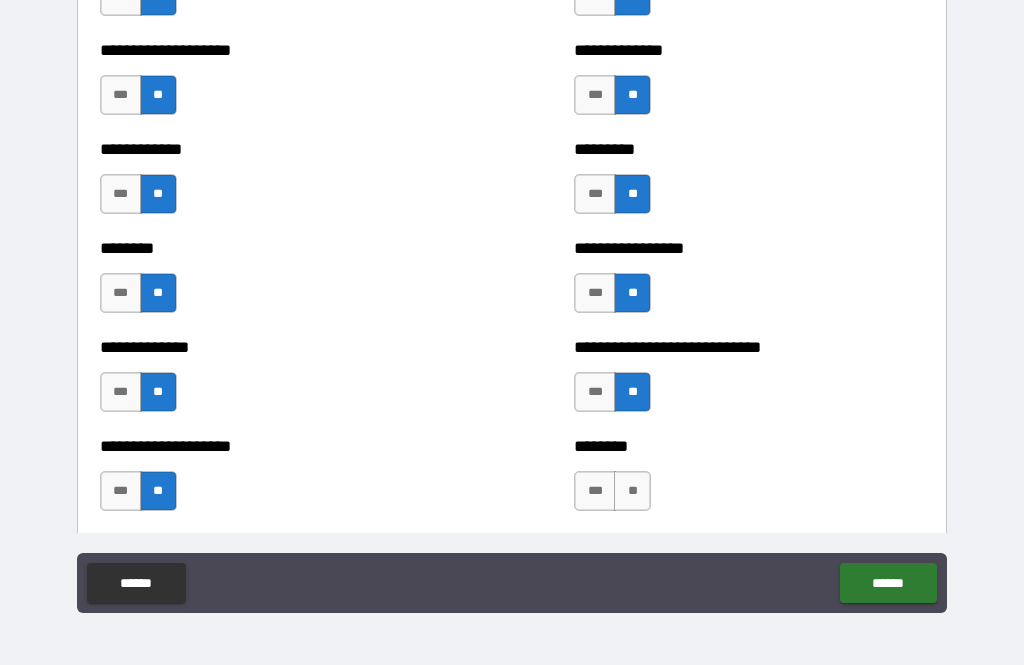 click on "******** *** **" at bounding box center [749, 481] 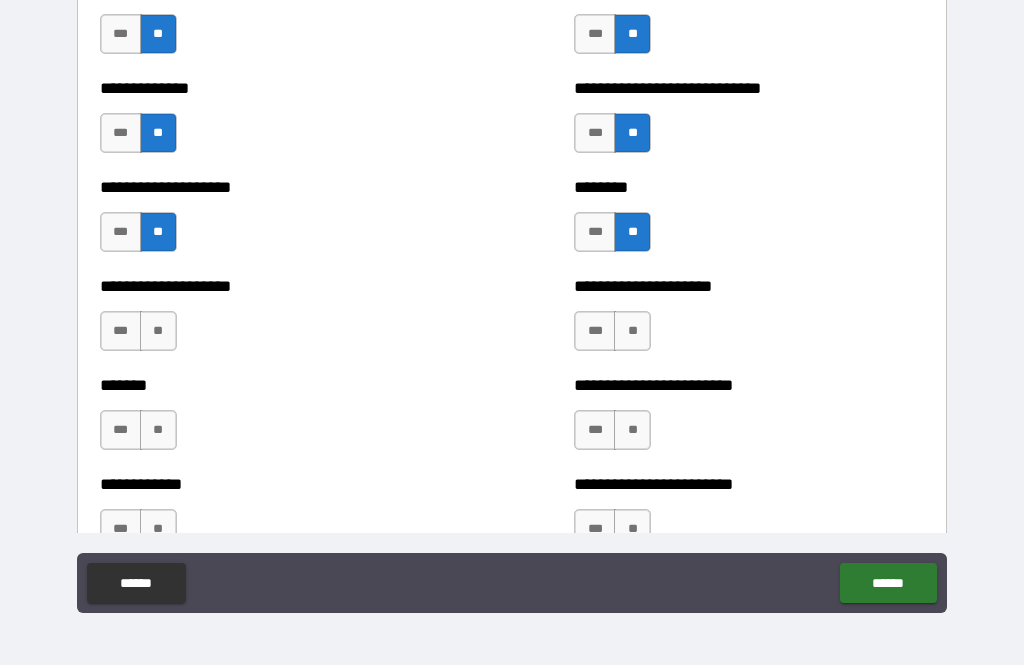 scroll, scrollTop: 4295, scrollLeft: 0, axis: vertical 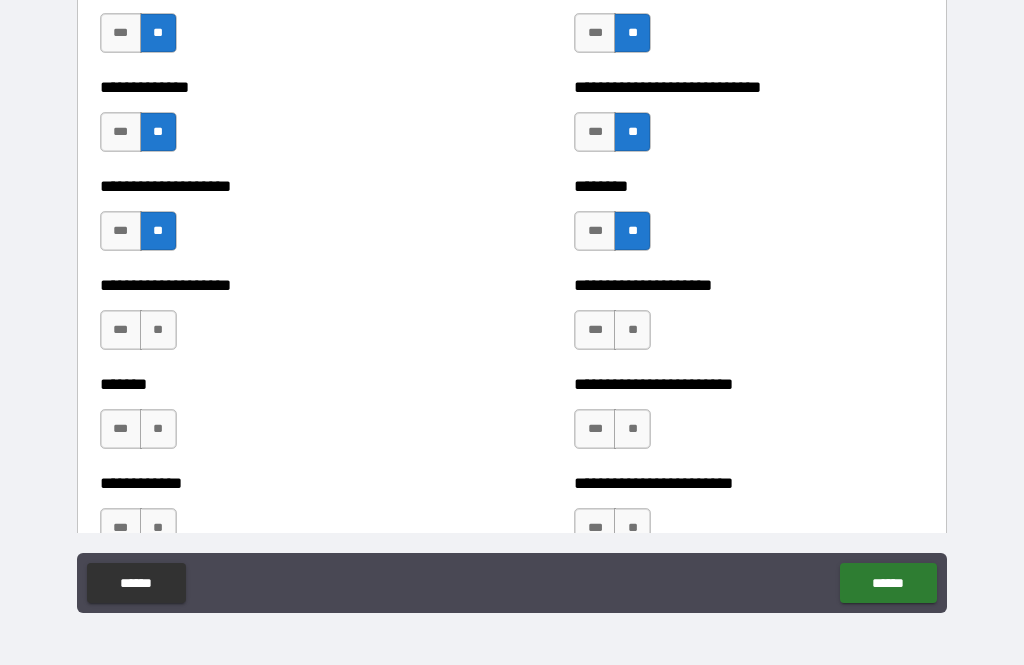 click on "**" at bounding box center [158, 330] 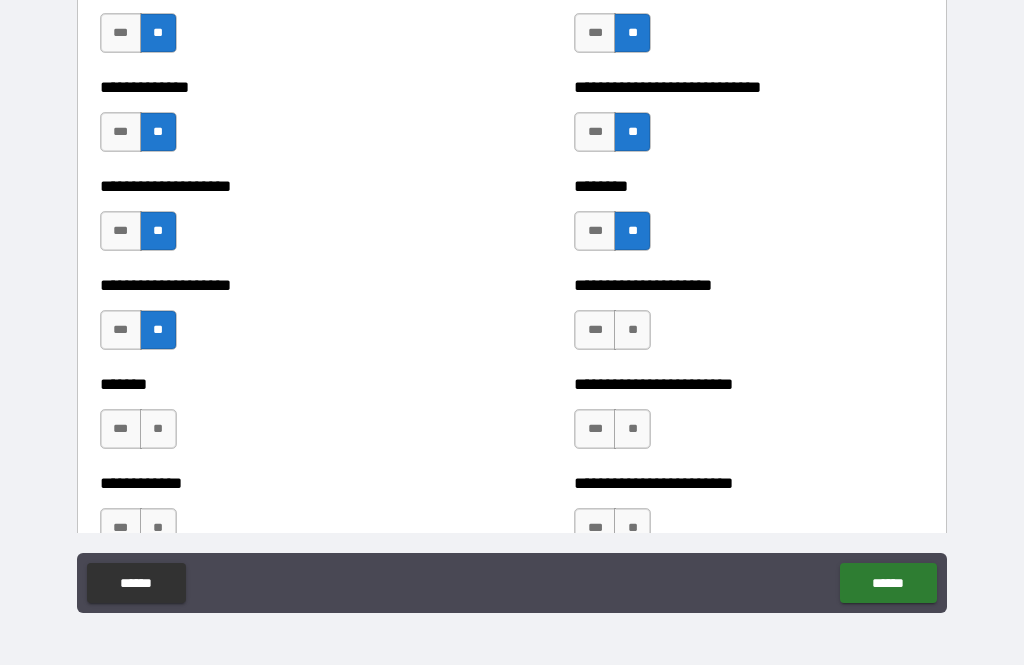 click on "**" at bounding box center (158, 429) 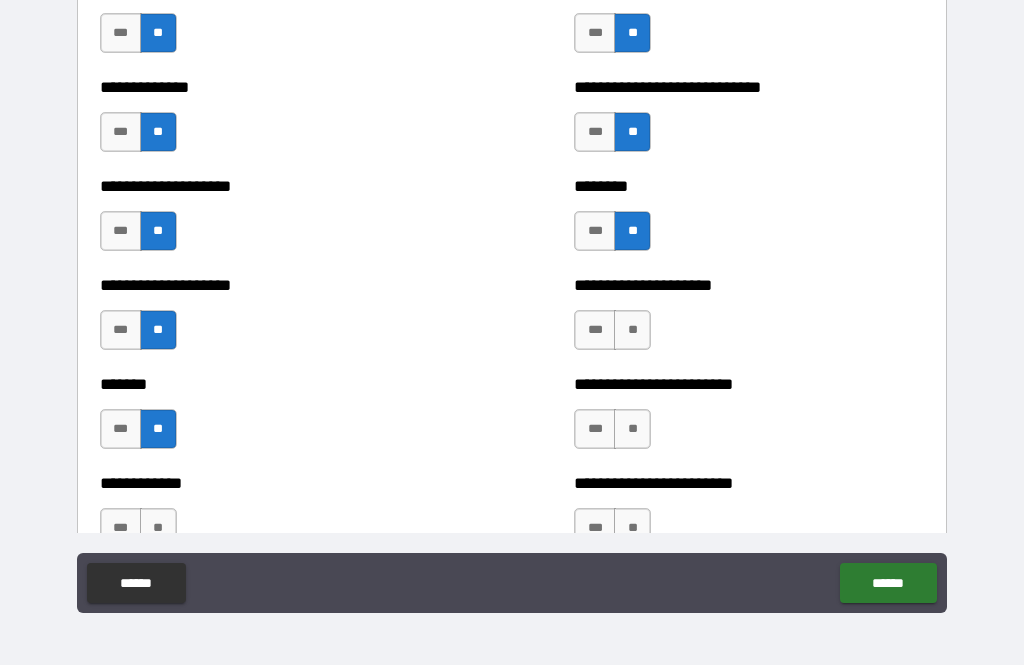 click on "**" at bounding box center (158, 528) 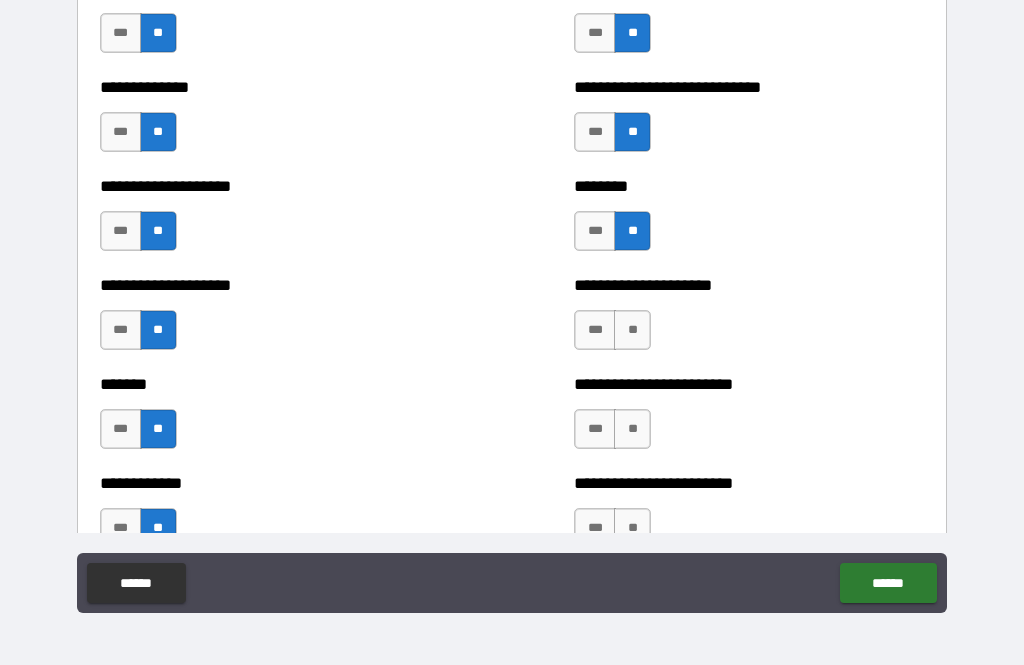 click on "**" at bounding box center (632, 330) 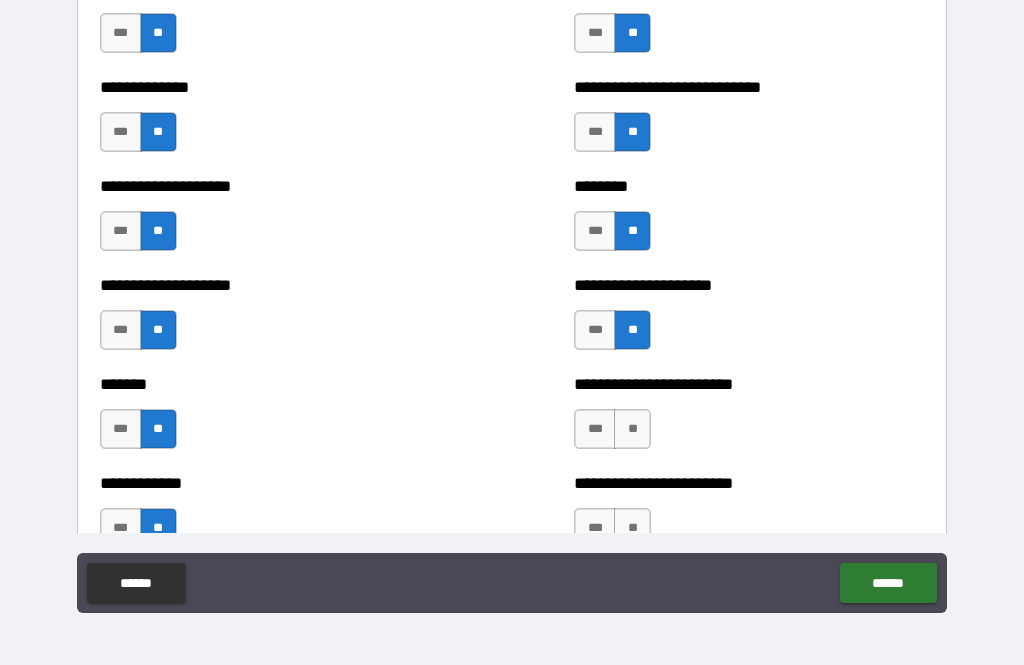 click on "**" at bounding box center (632, 429) 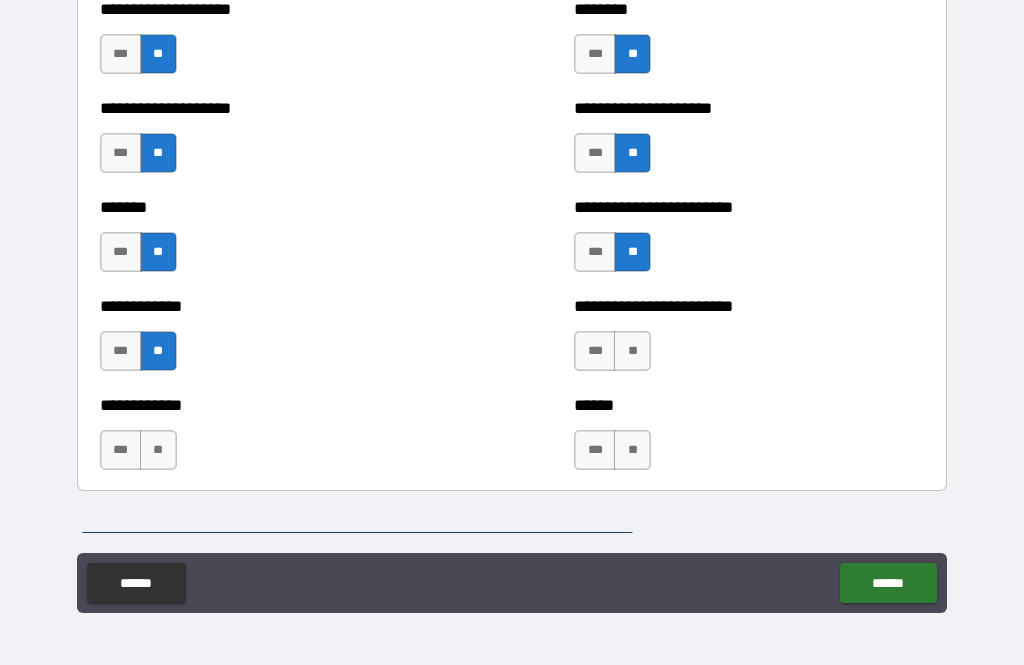 scroll, scrollTop: 4485, scrollLeft: 0, axis: vertical 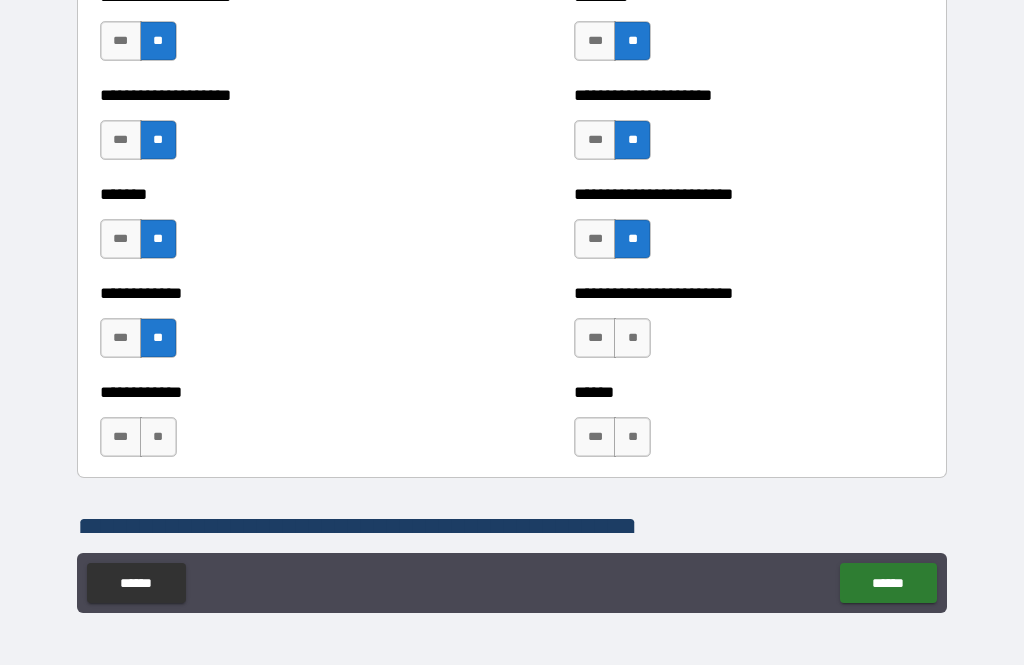 click on "**" at bounding box center [632, 338] 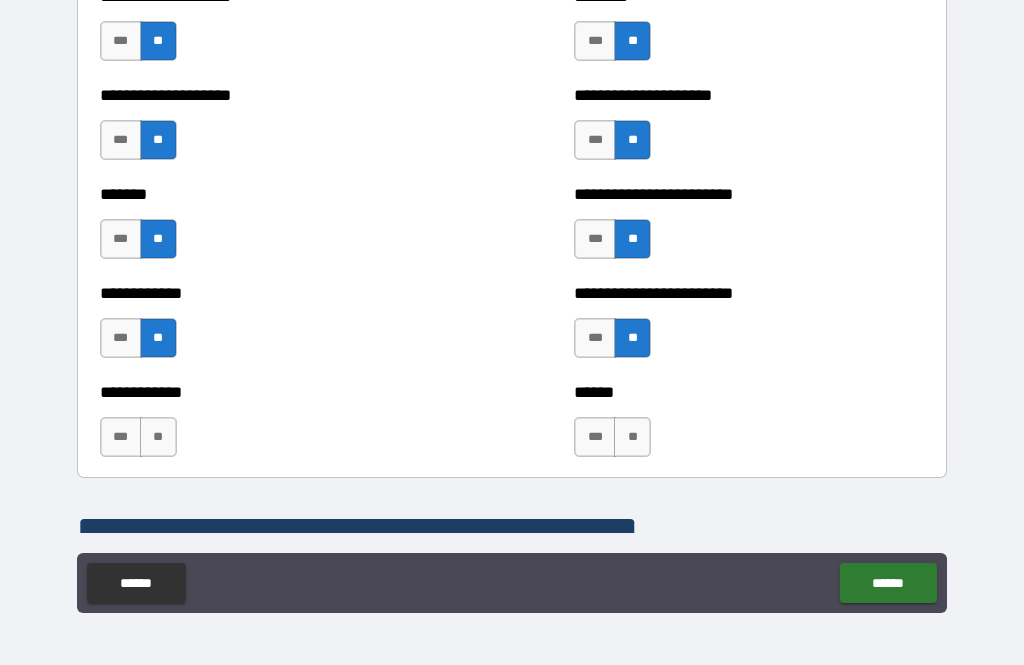 click on "**" at bounding box center [632, 437] 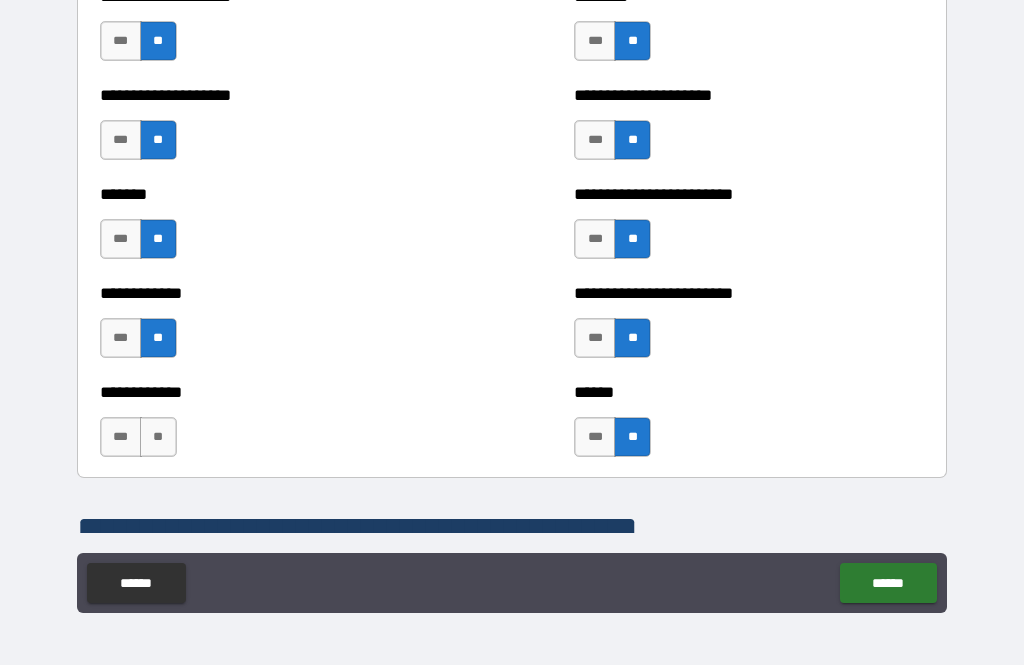 click on "**" at bounding box center [158, 437] 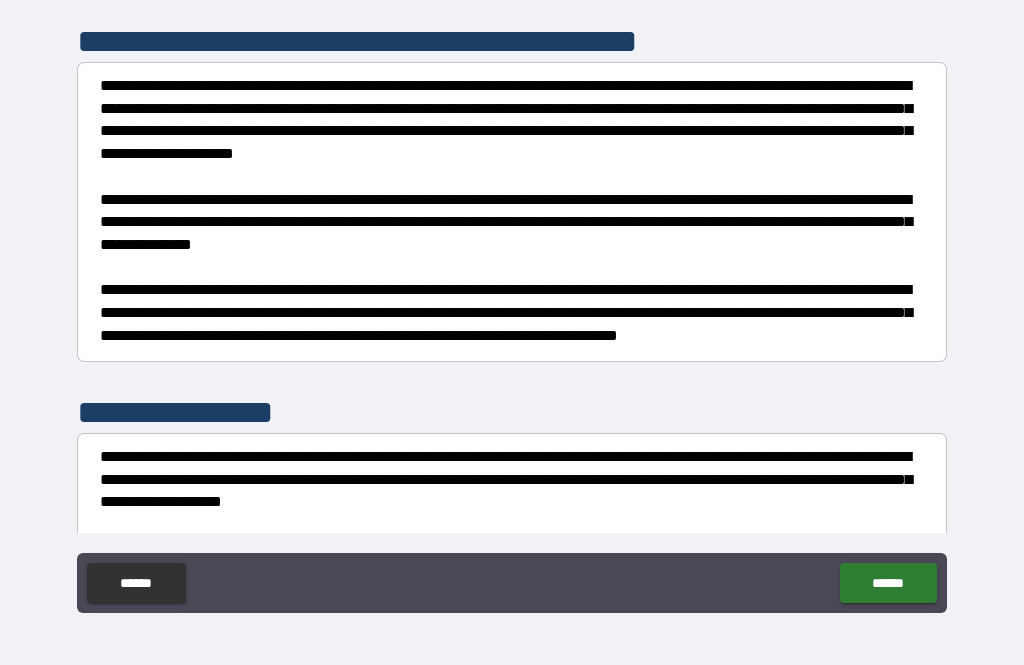 scroll, scrollTop: 4982, scrollLeft: 0, axis: vertical 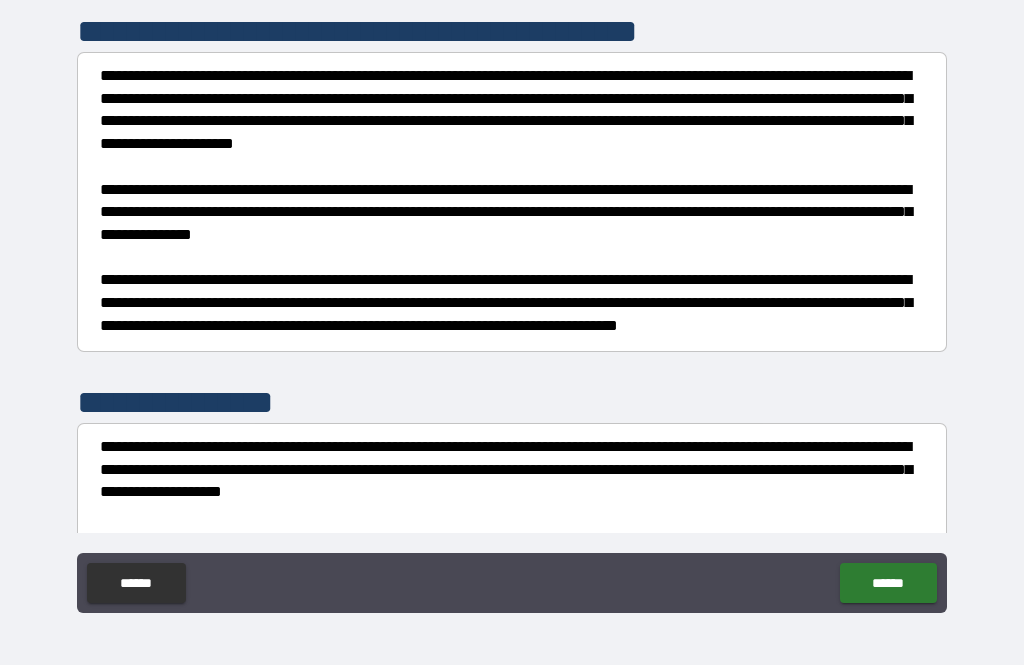 click on "******" at bounding box center [888, 583] 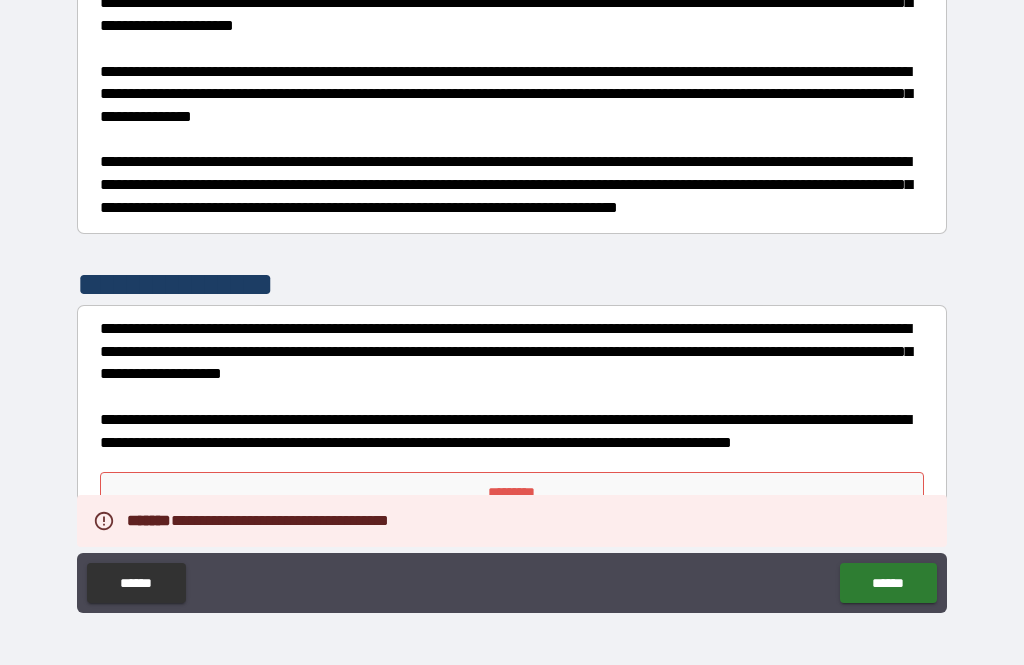 scroll, scrollTop: 5100, scrollLeft: 0, axis: vertical 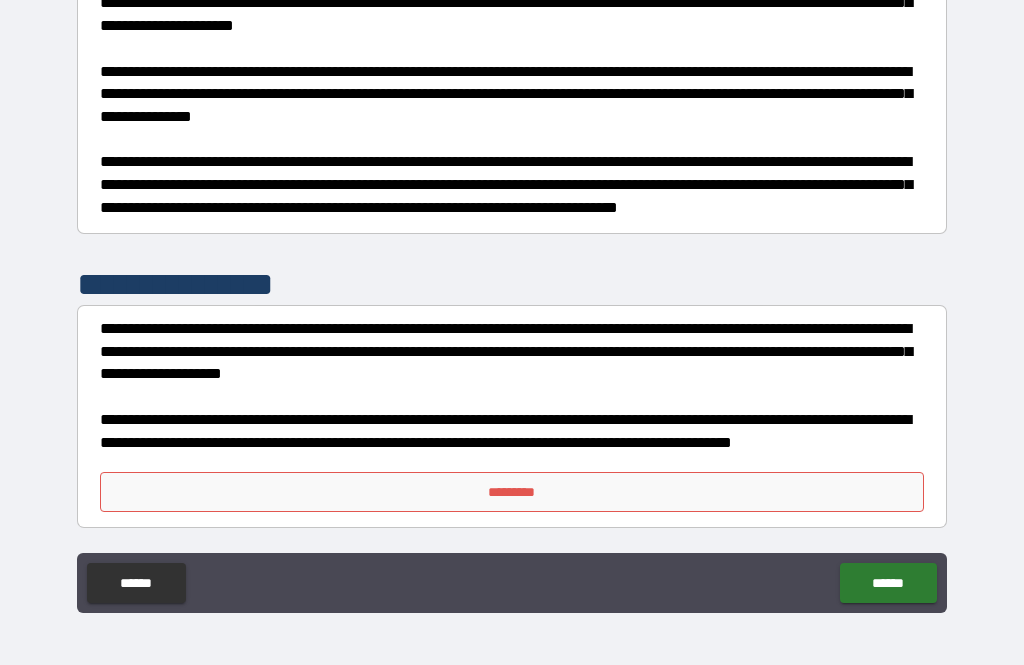 click on "*********" at bounding box center (512, 492) 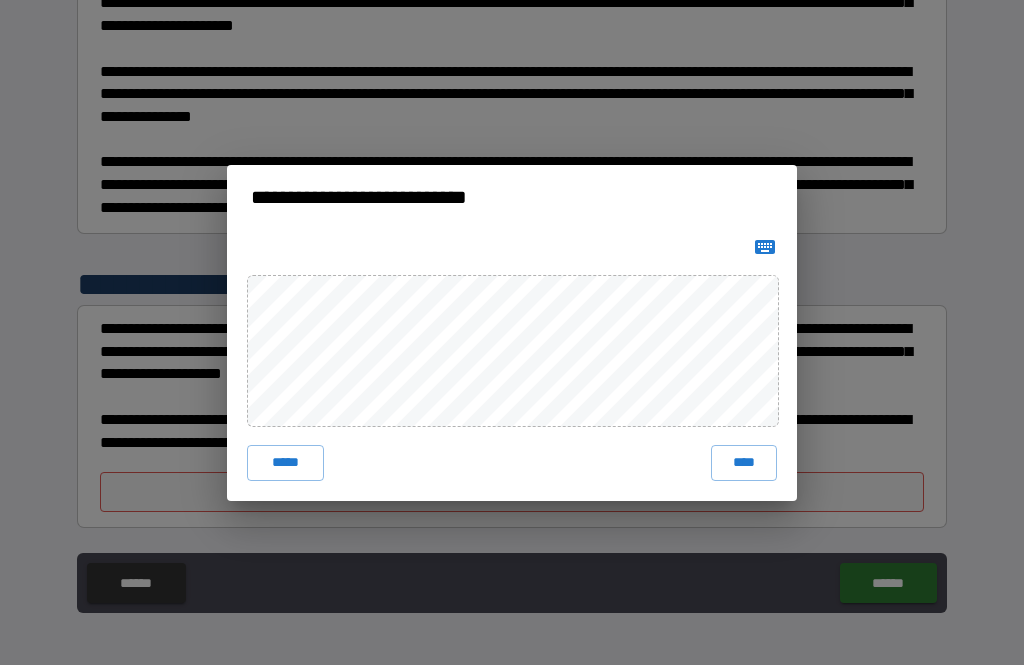 click on "**********" at bounding box center [512, 332] 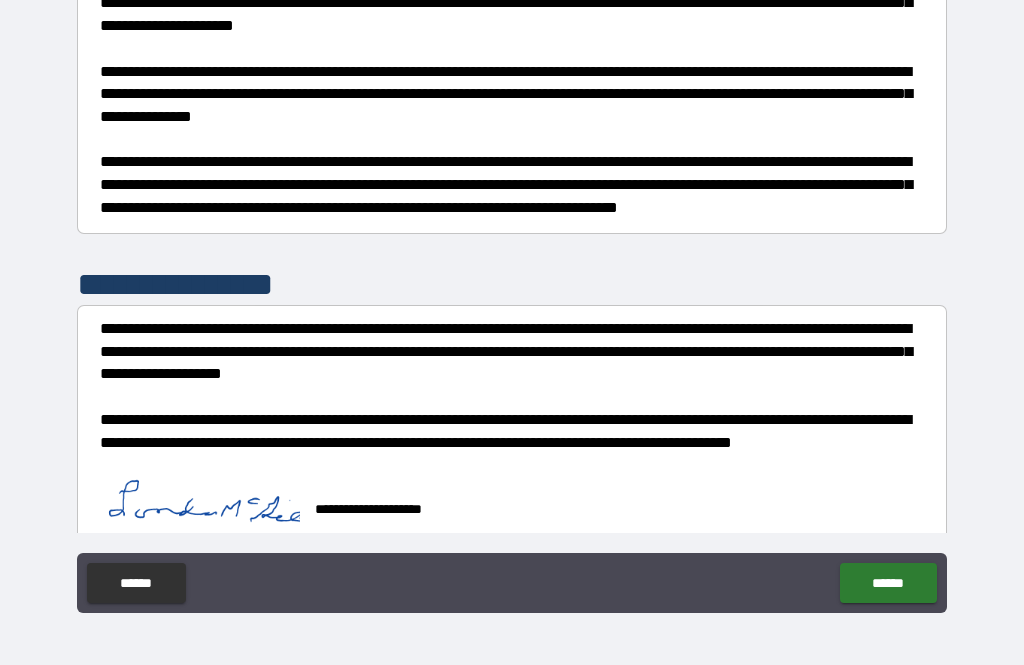 click on "******" at bounding box center (888, 583) 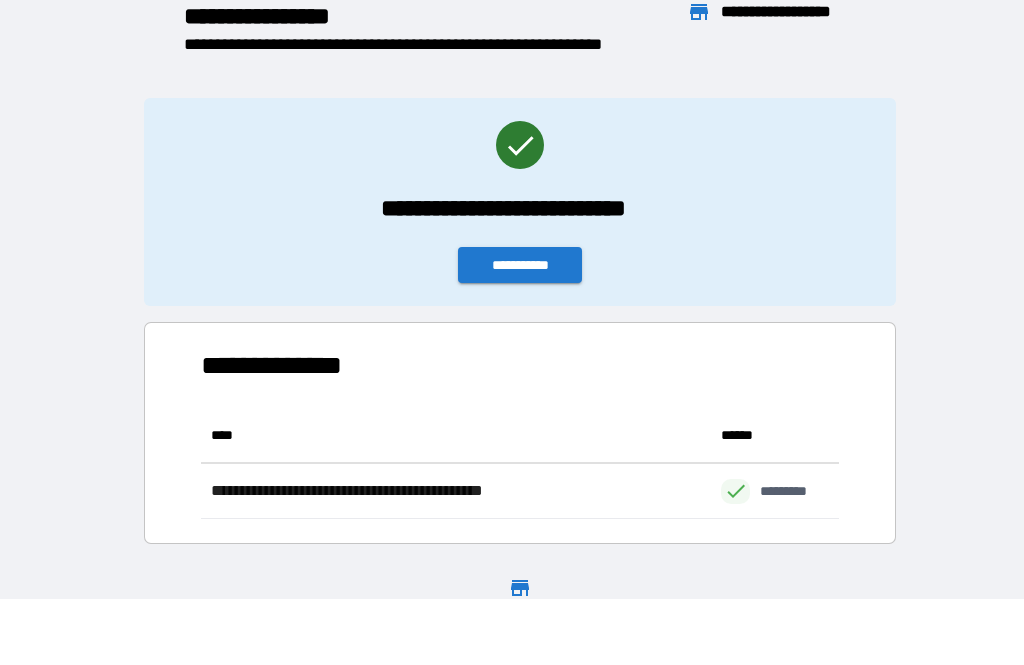 scroll, scrollTop: 1, scrollLeft: 1, axis: both 